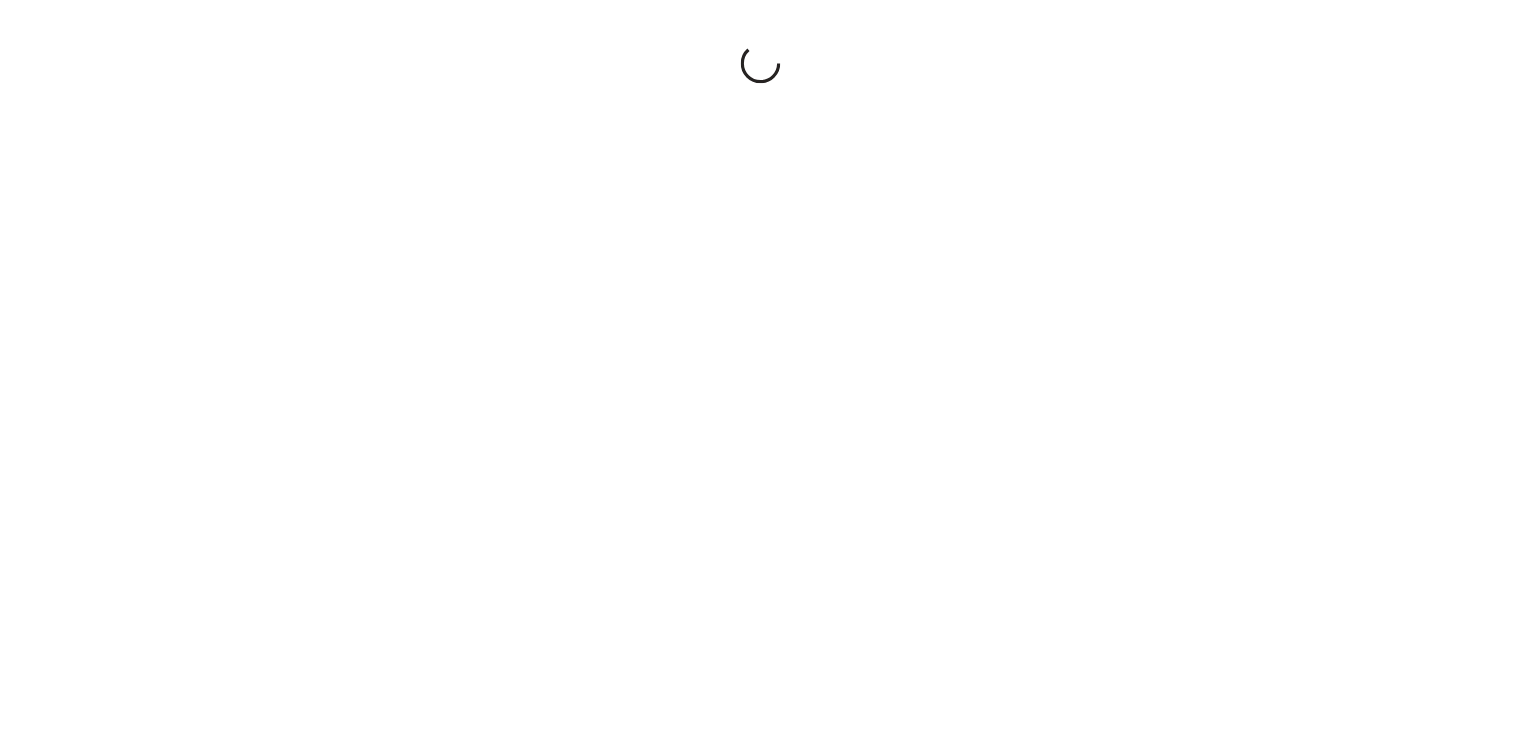 scroll, scrollTop: 0, scrollLeft: 0, axis: both 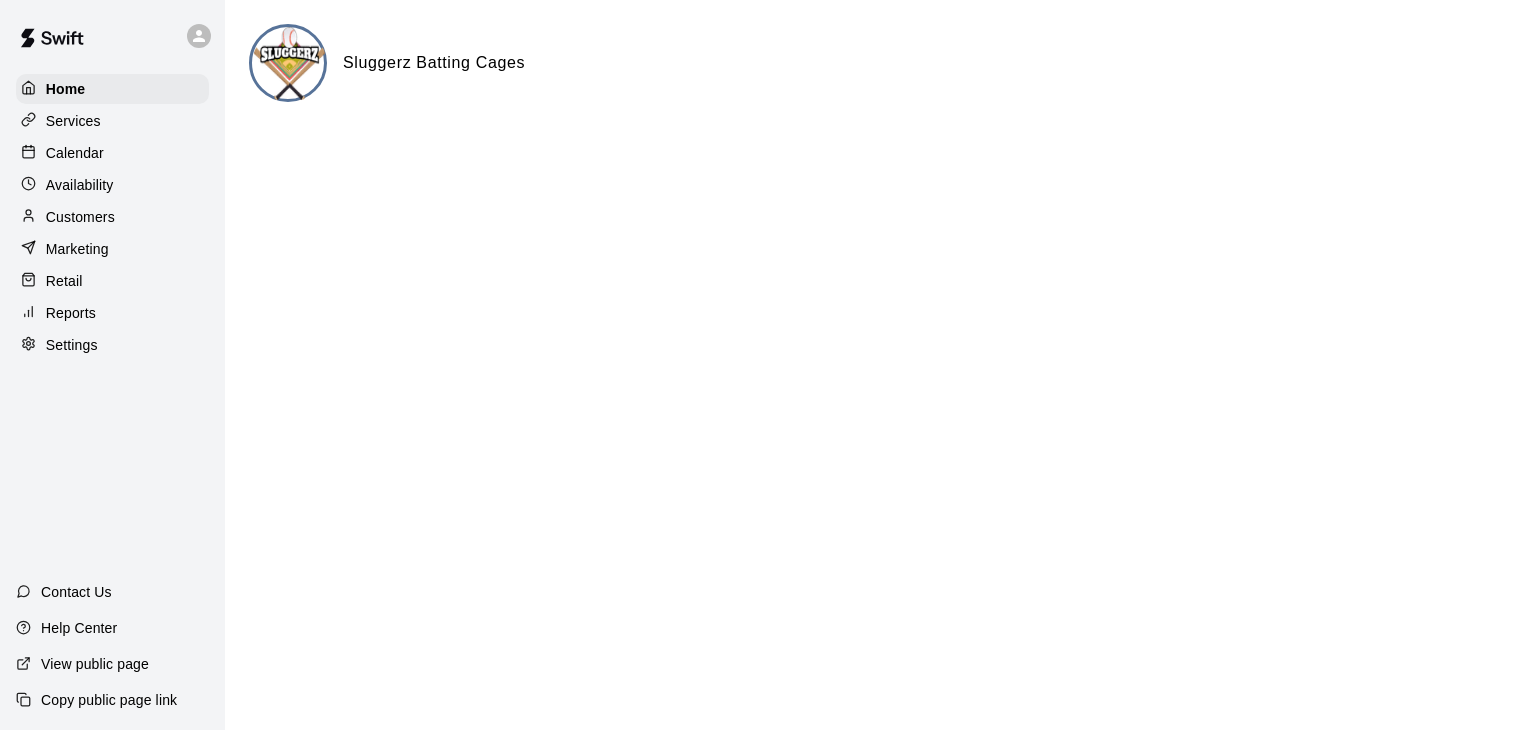 click on "Calendar" at bounding box center (75, 153) 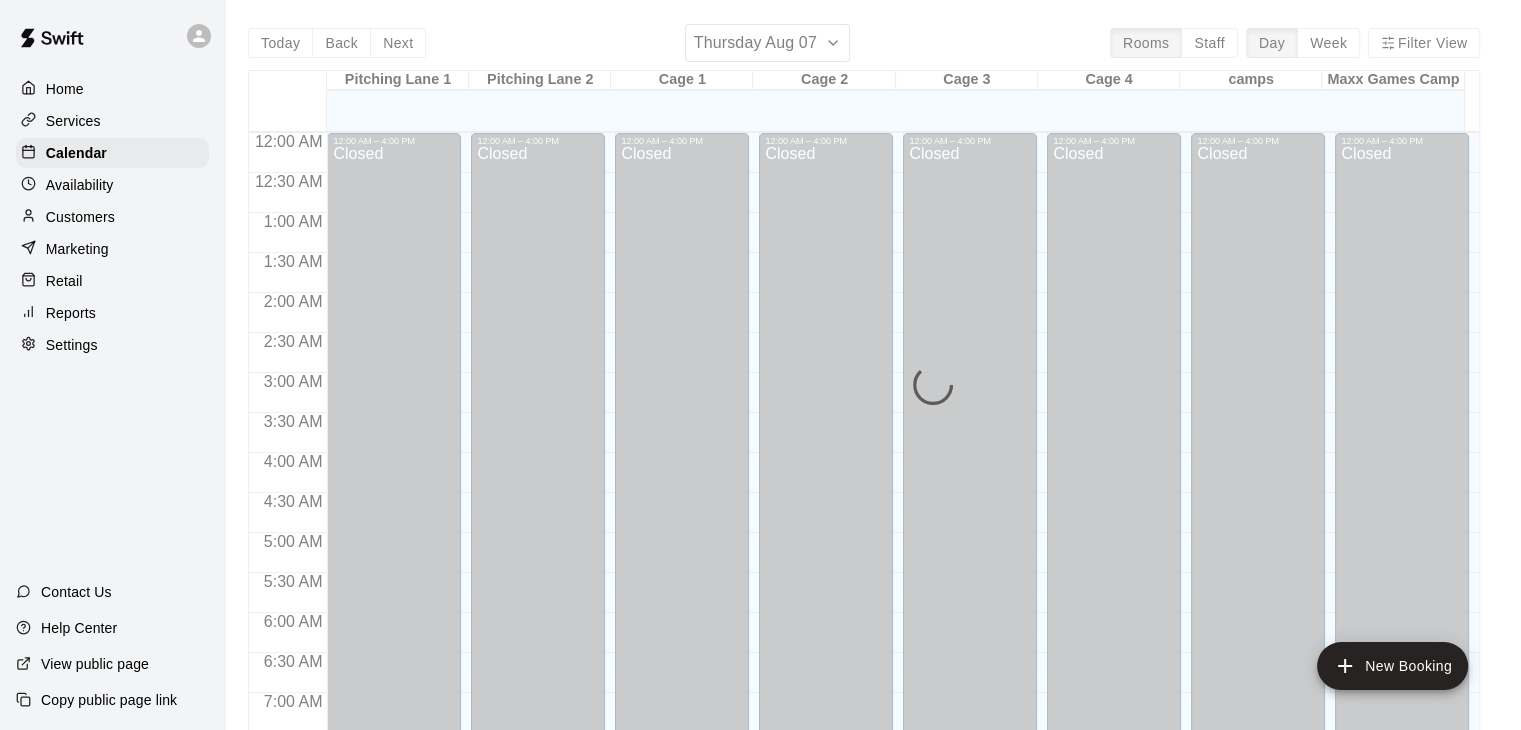 scroll, scrollTop: 834, scrollLeft: 0, axis: vertical 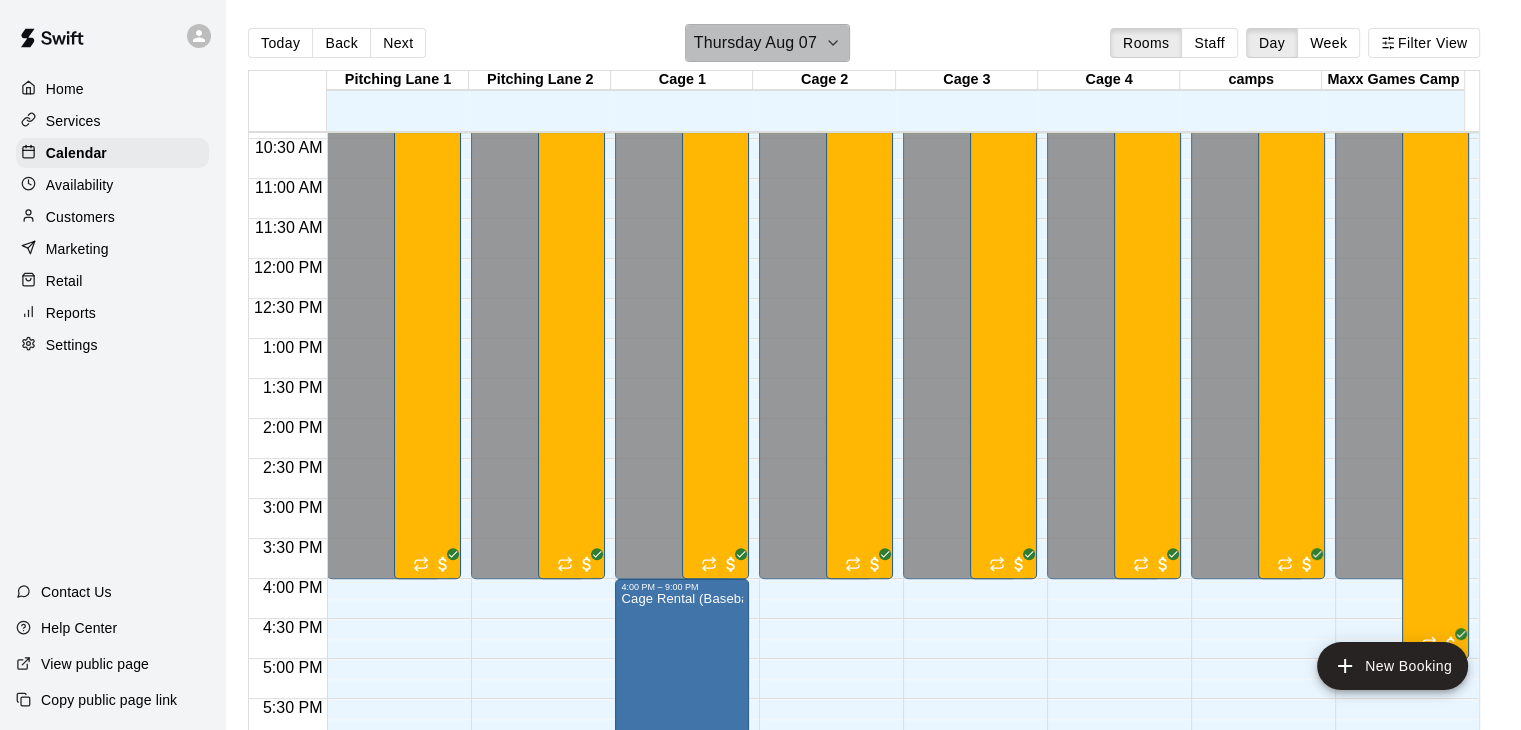 click on "Thursday Aug 07" at bounding box center [767, 43] 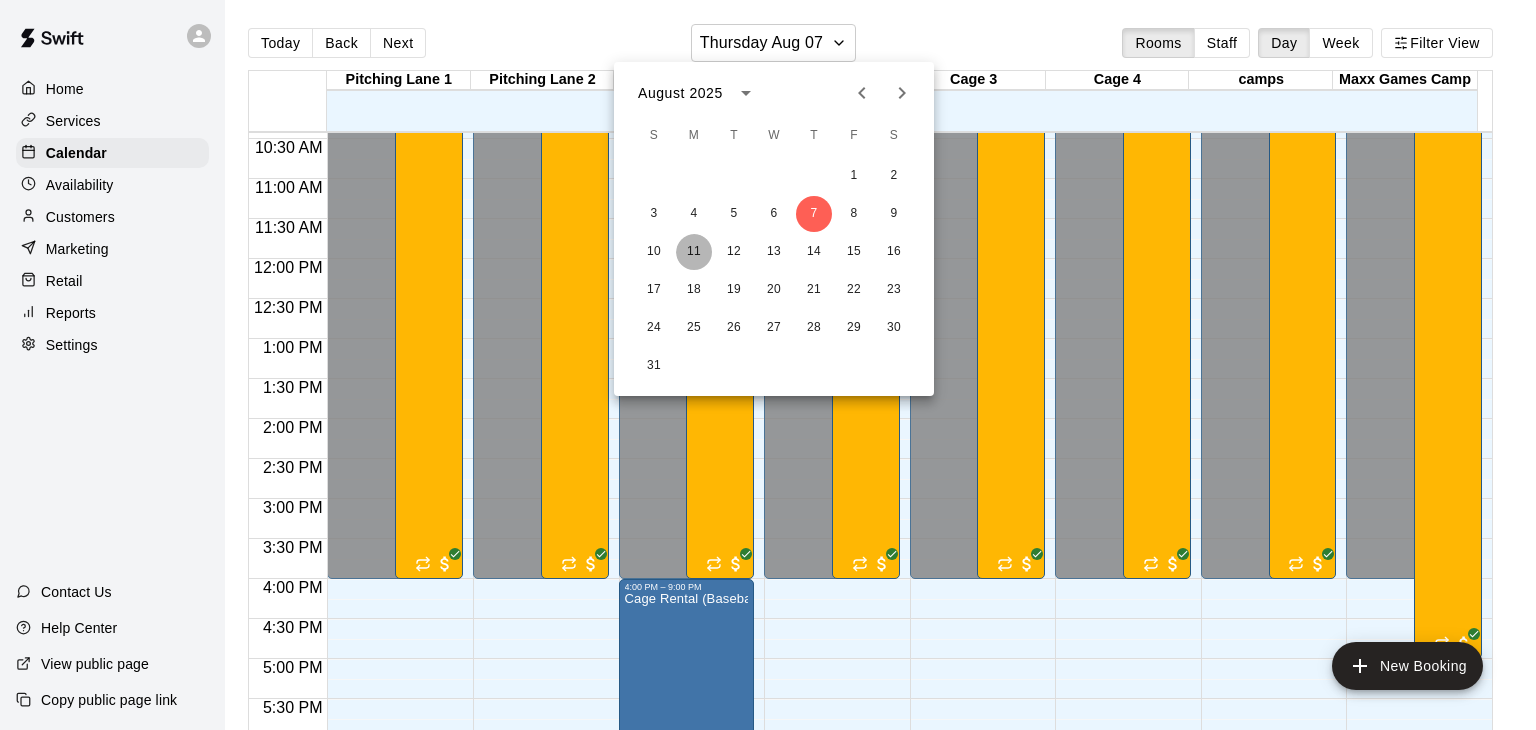 click on "11" at bounding box center [694, 252] 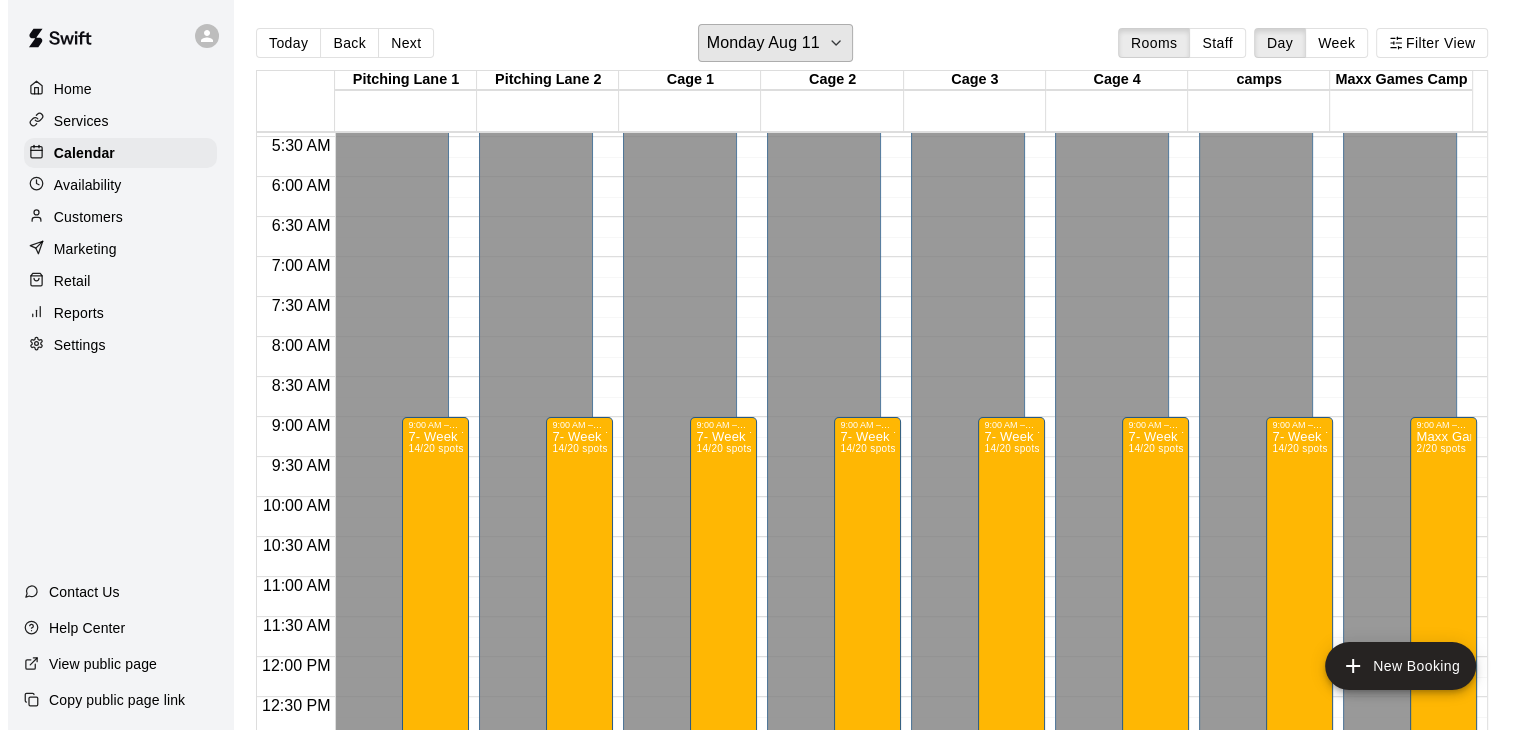 scroll, scrollTop: 434, scrollLeft: 0, axis: vertical 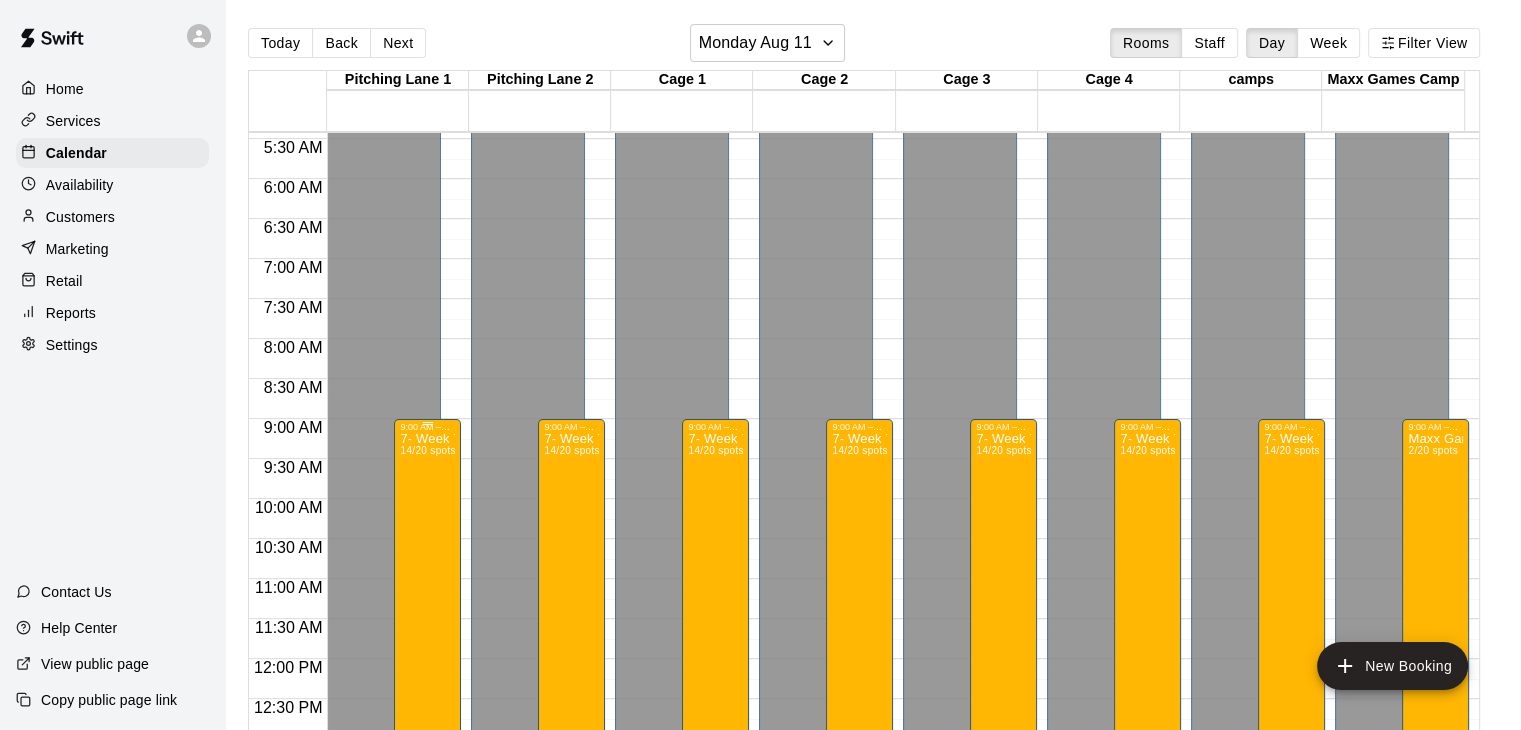click on "7- Week 7 Sluggerz Summer Camp Aug 11 to Aug 15 2025   14/20 spots" at bounding box center (427, 797) 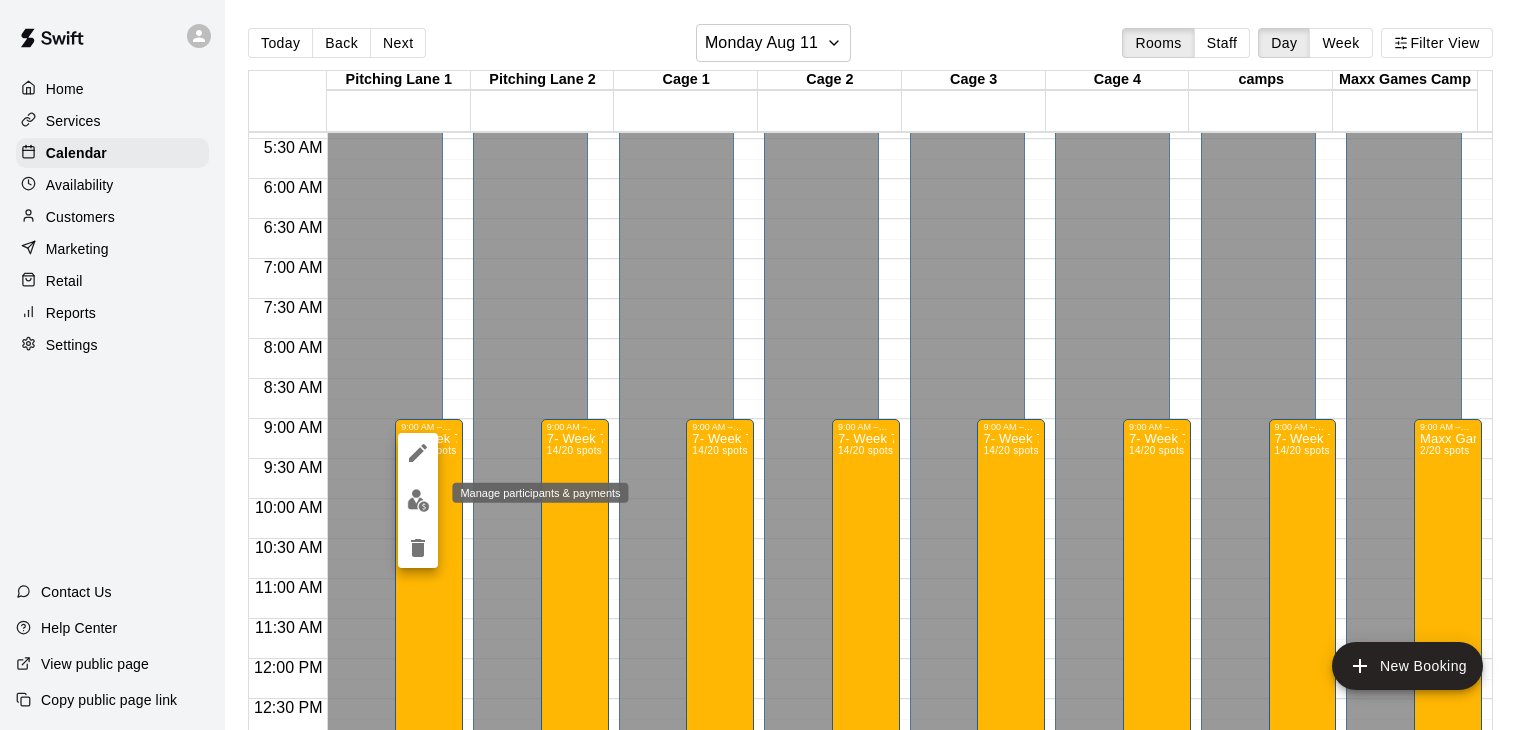 click at bounding box center [418, 500] 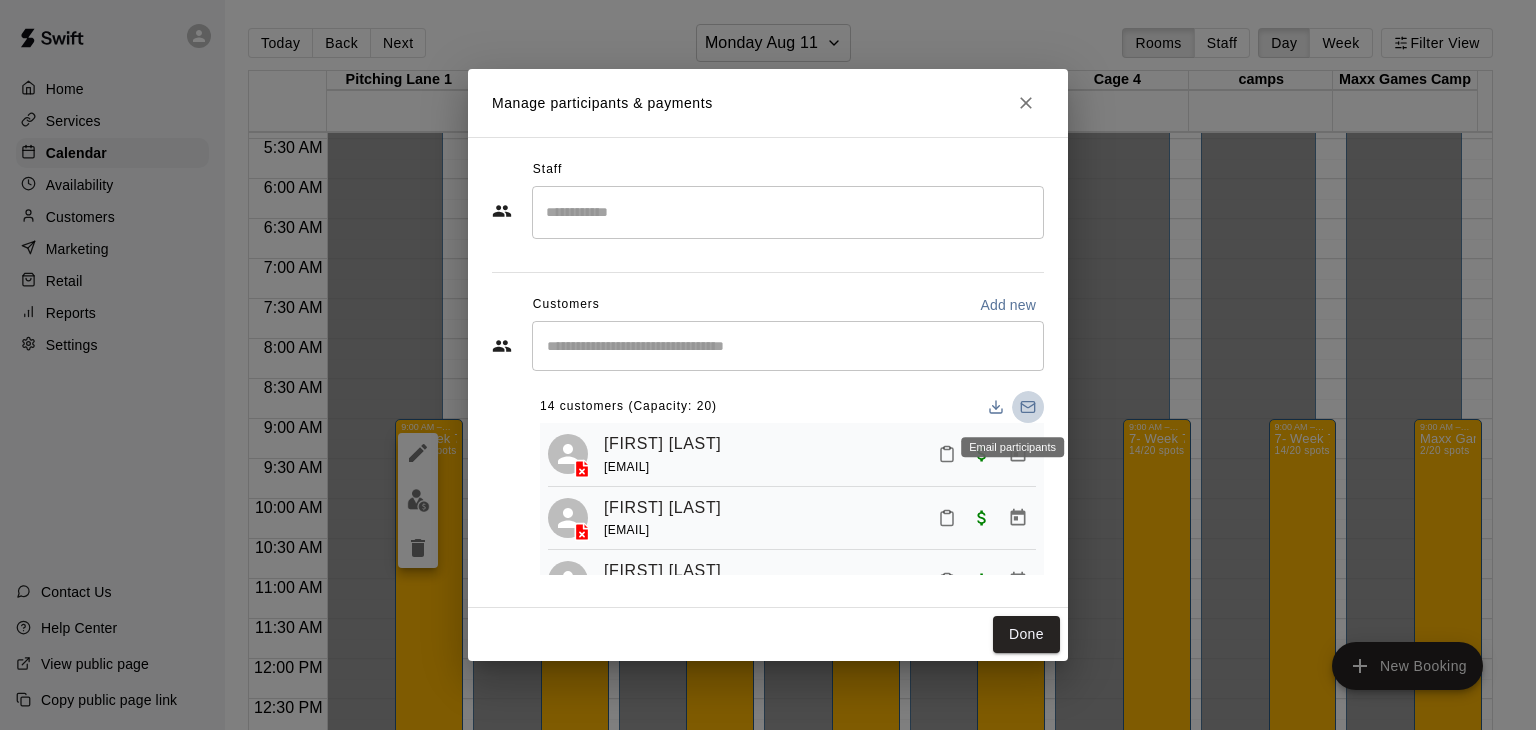 click 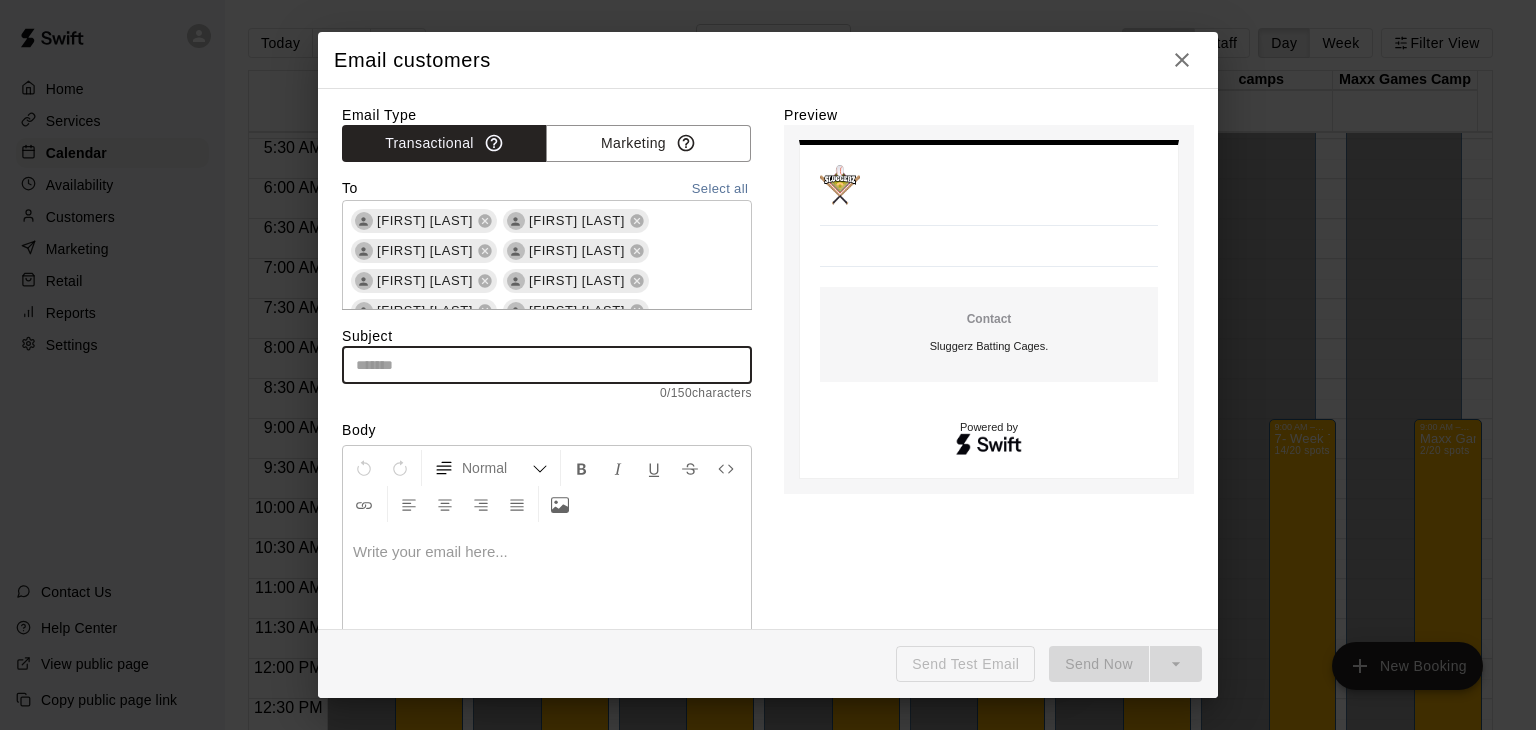 paste on "**********" 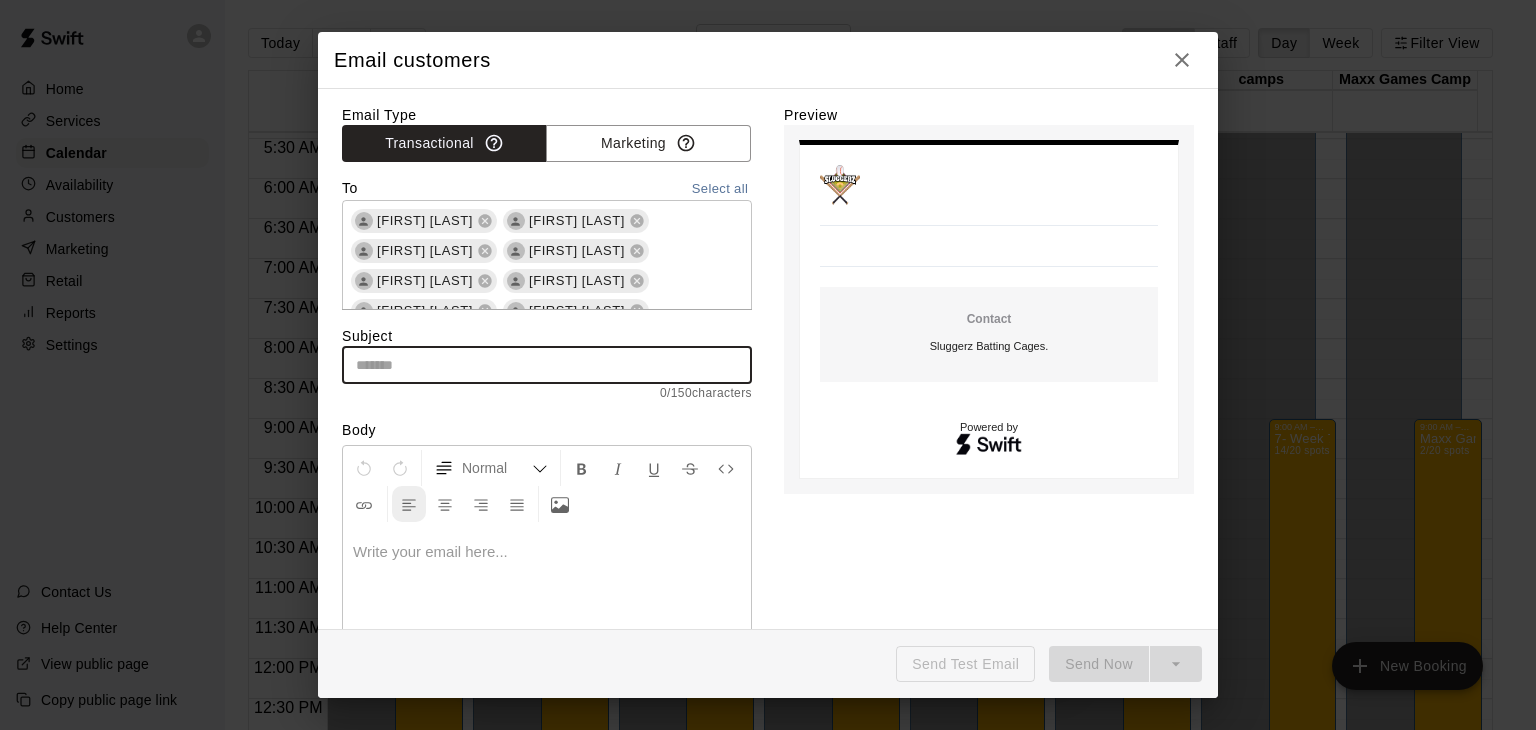 type on "**********" 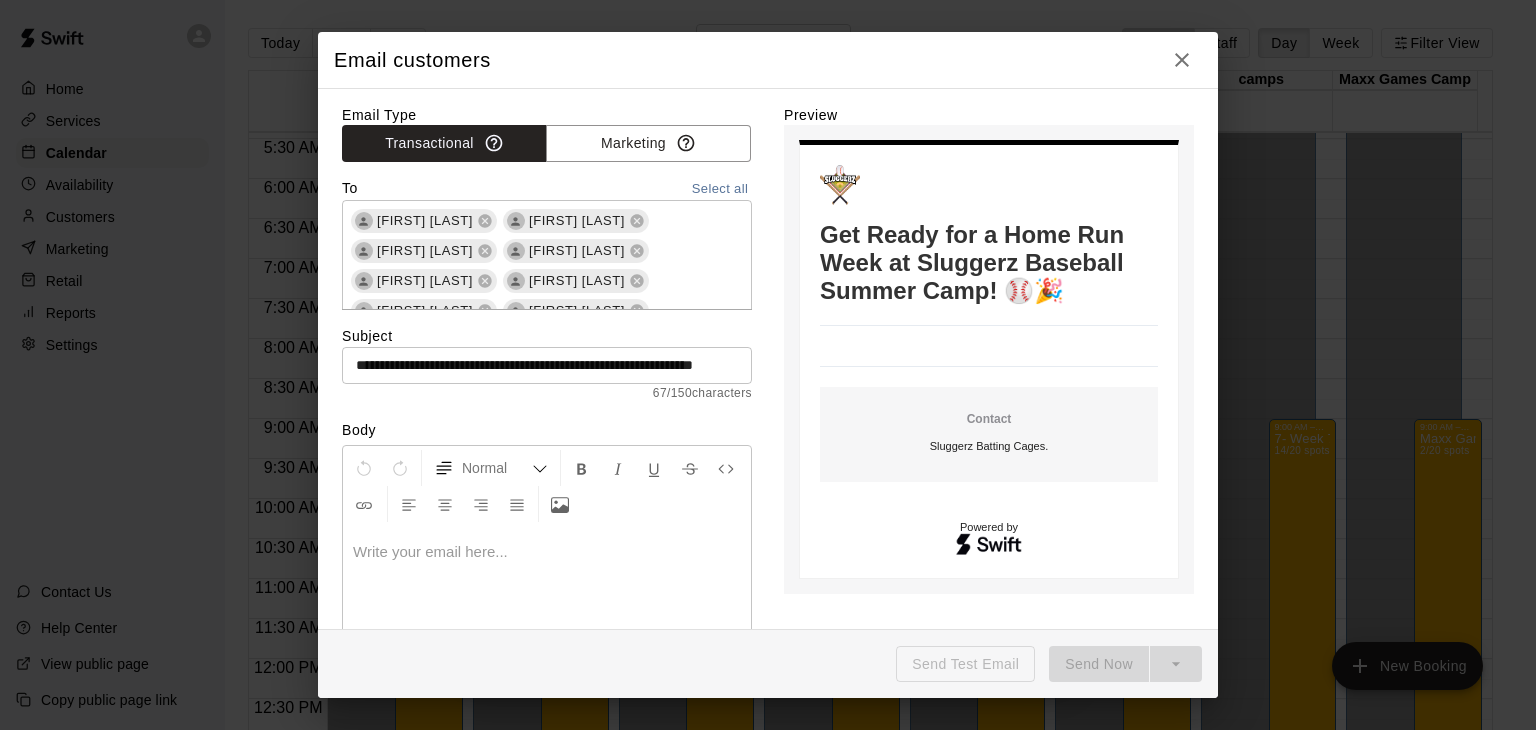 click at bounding box center [547, 552] 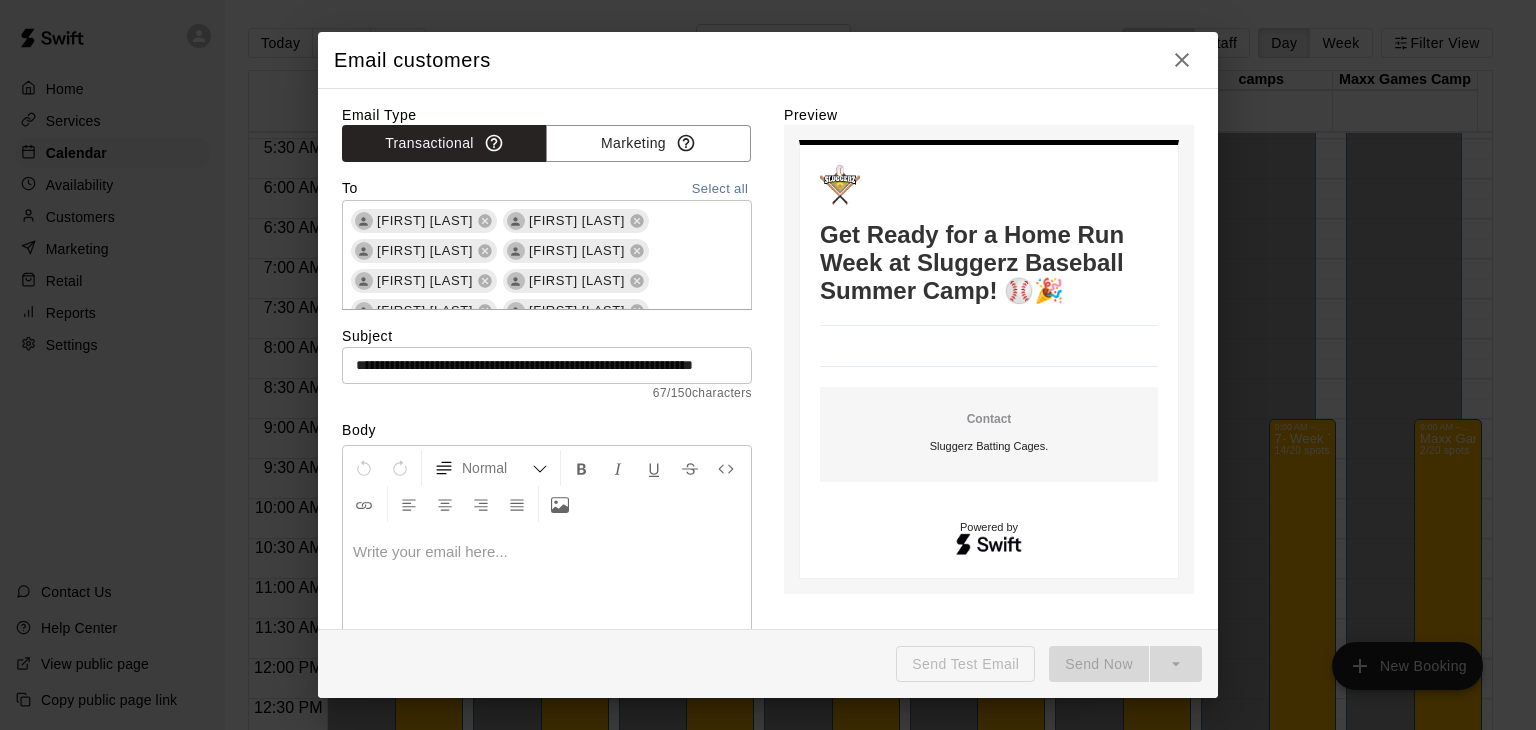 click at bounding box center [547, 552] 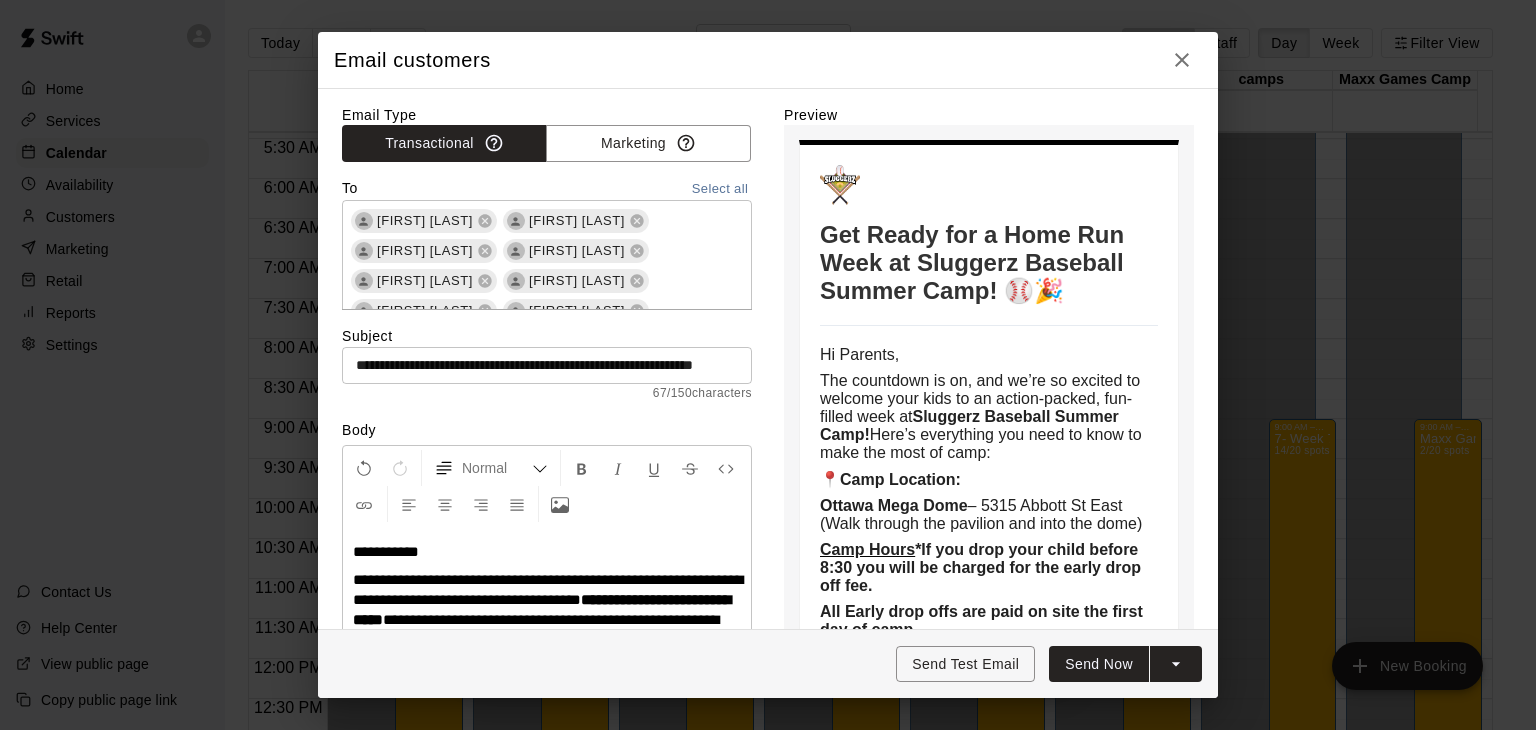 scroll, scrollTop: 1420, scrollLeft: 0, axis: vertical 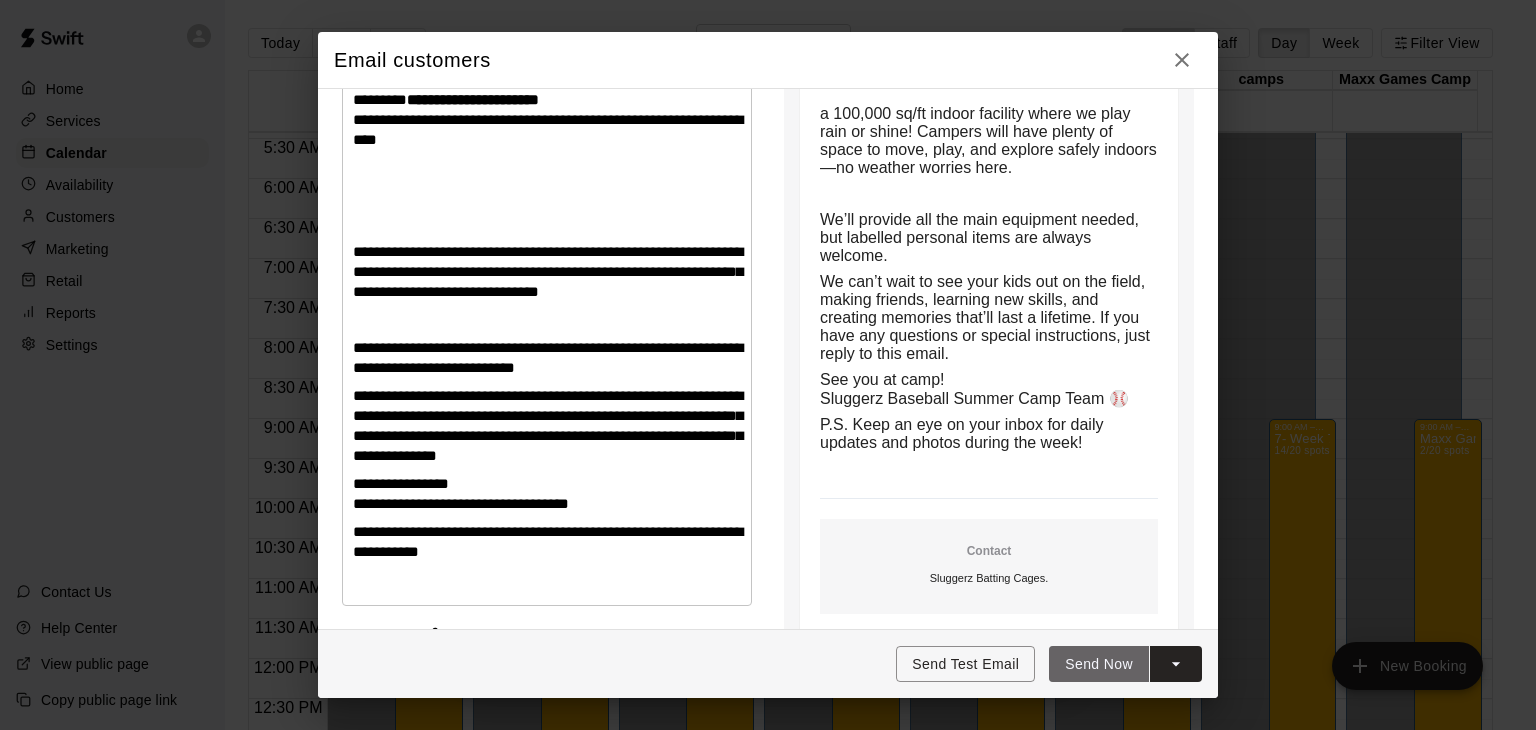 click on "Send Now" at bounding box center (1099, 664) 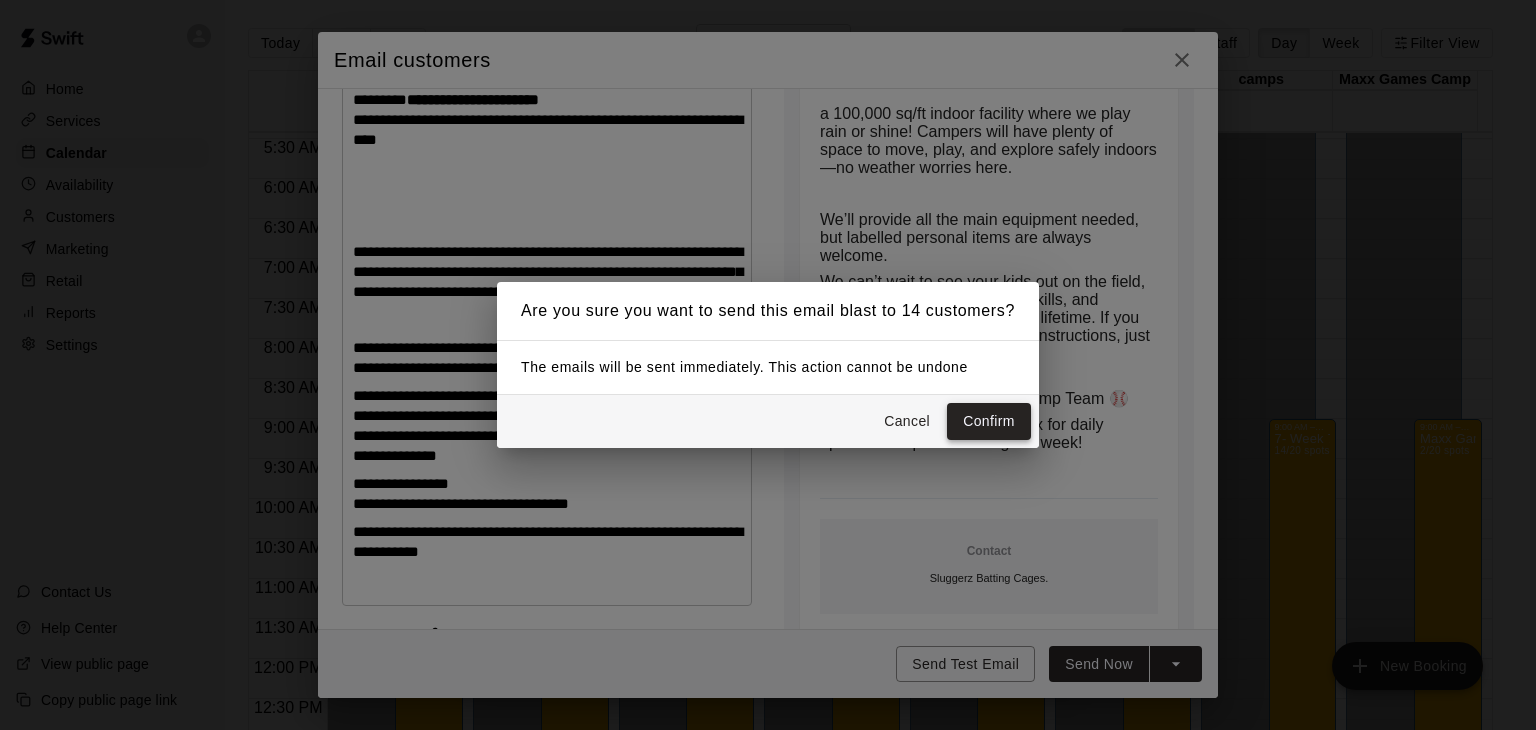 click on "Confirm" at bounding box center [989, 421] 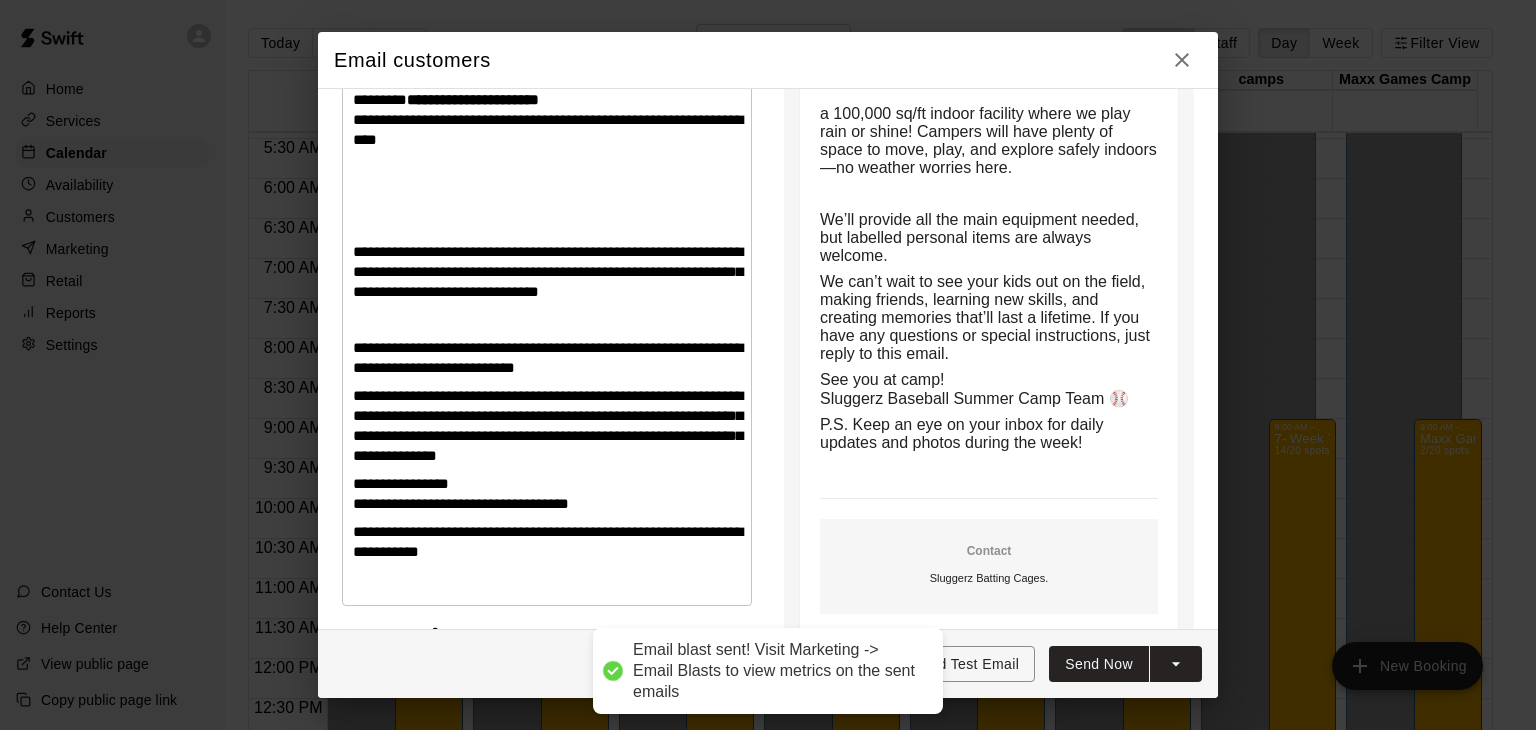 type 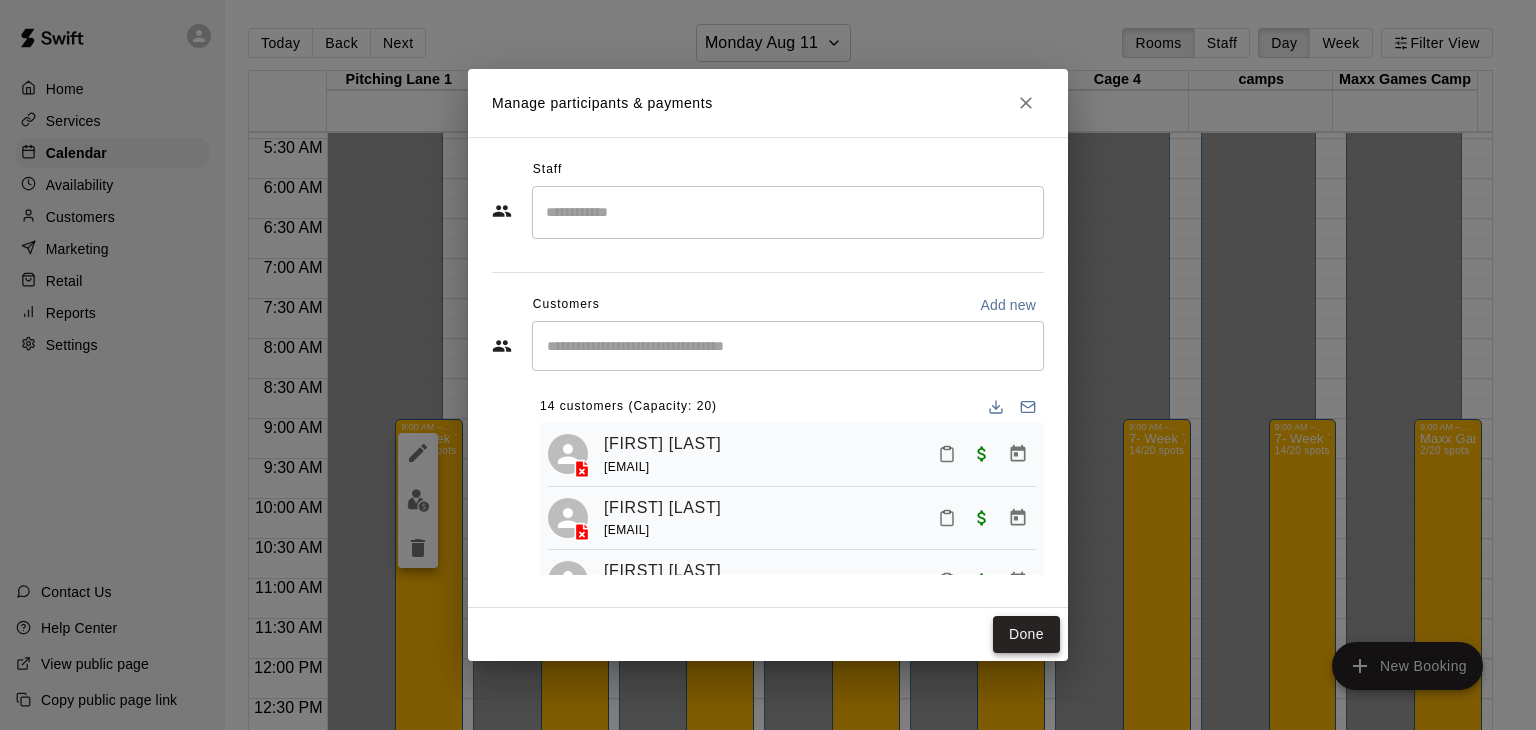click on "Done" at bounding box center (1026, 634) 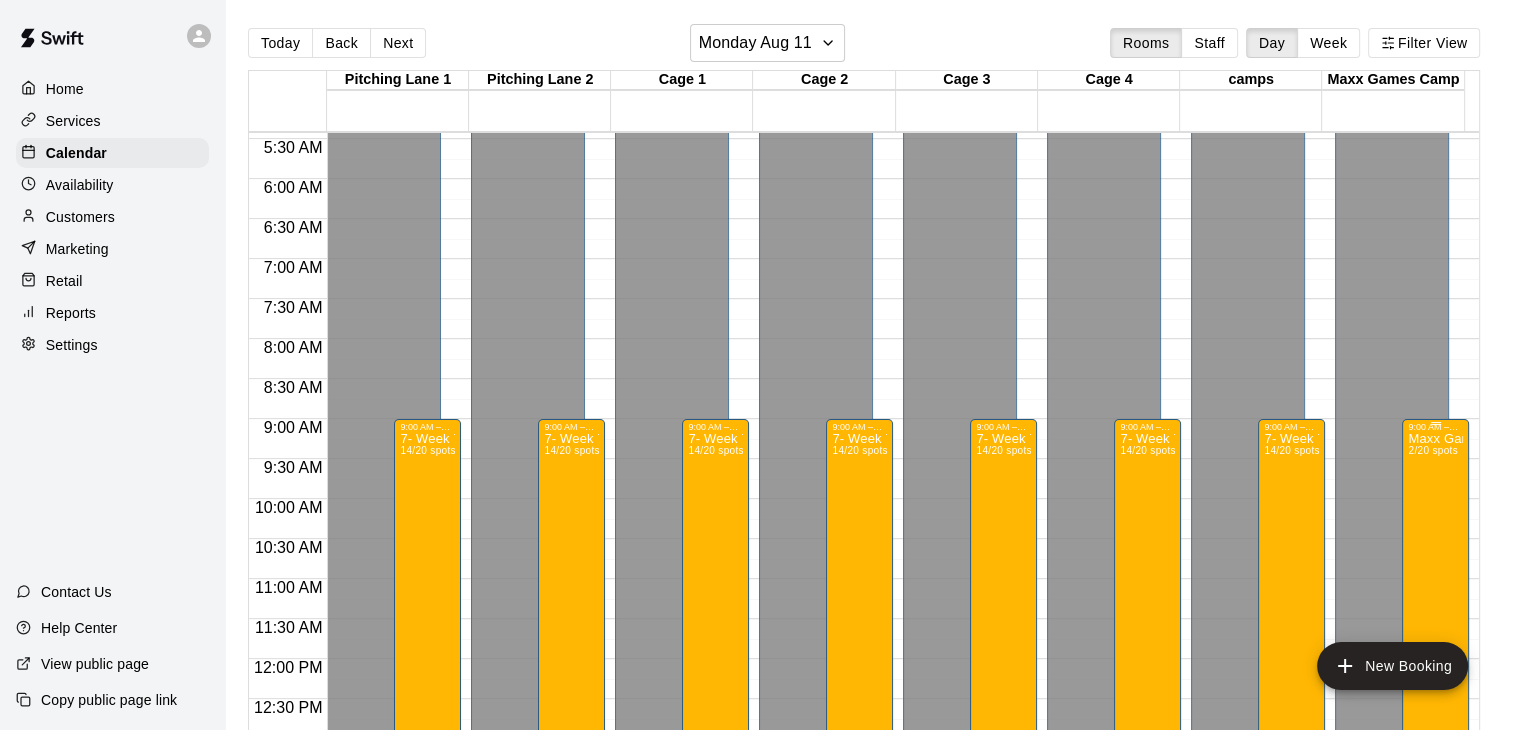 click on "Maxx Games Camps  August 11-15  2/20 spots" at bounding box center [1435, 797] 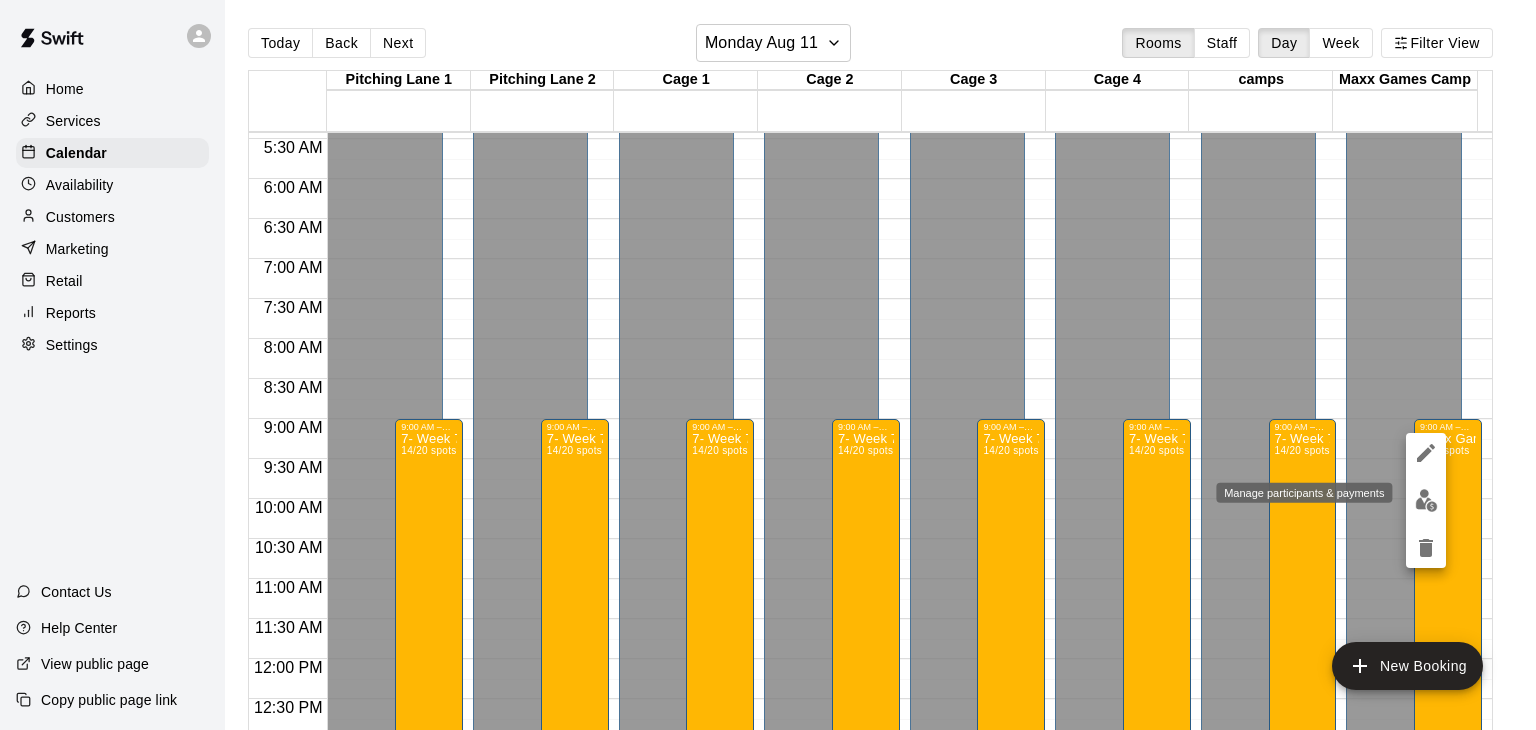 click at bounding box center [1426, 500] 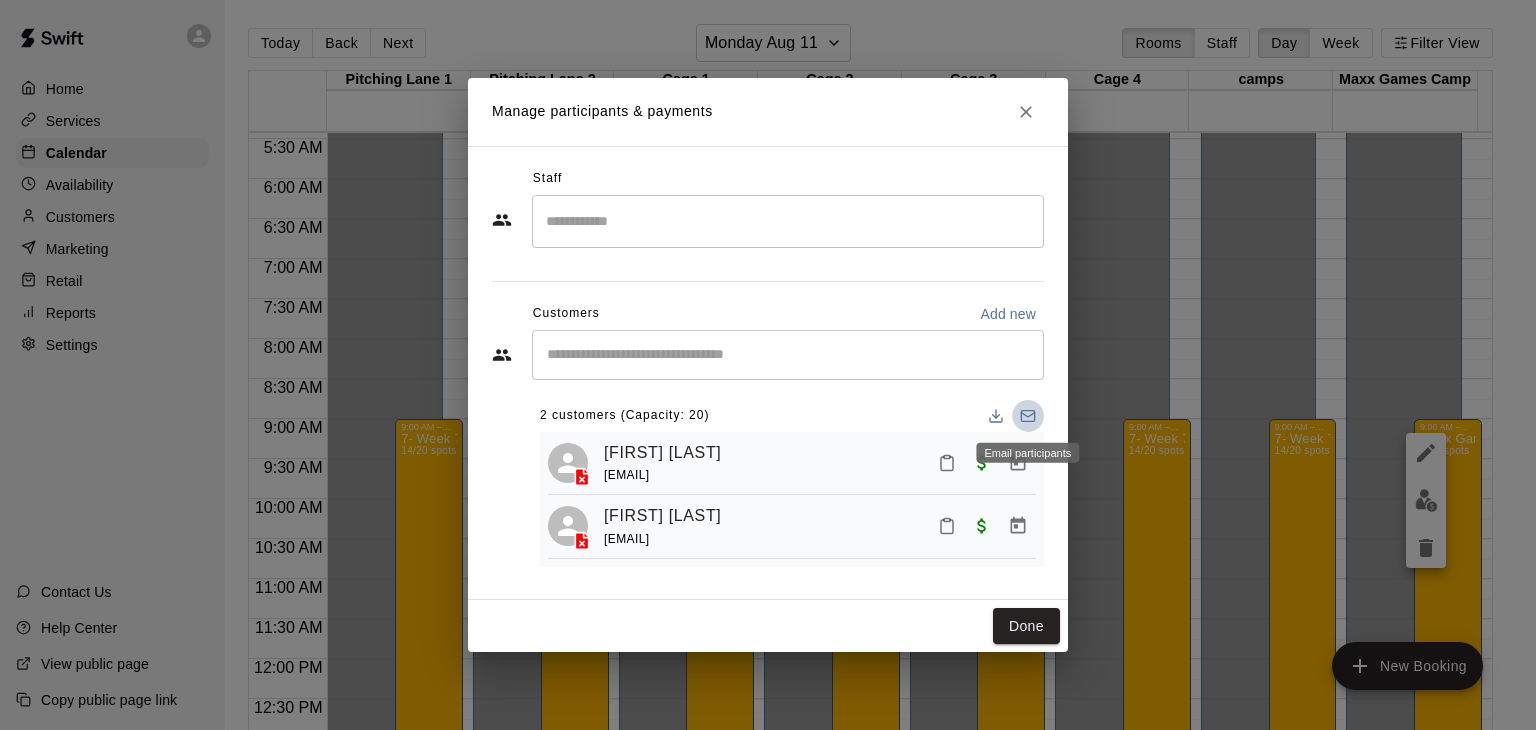 click 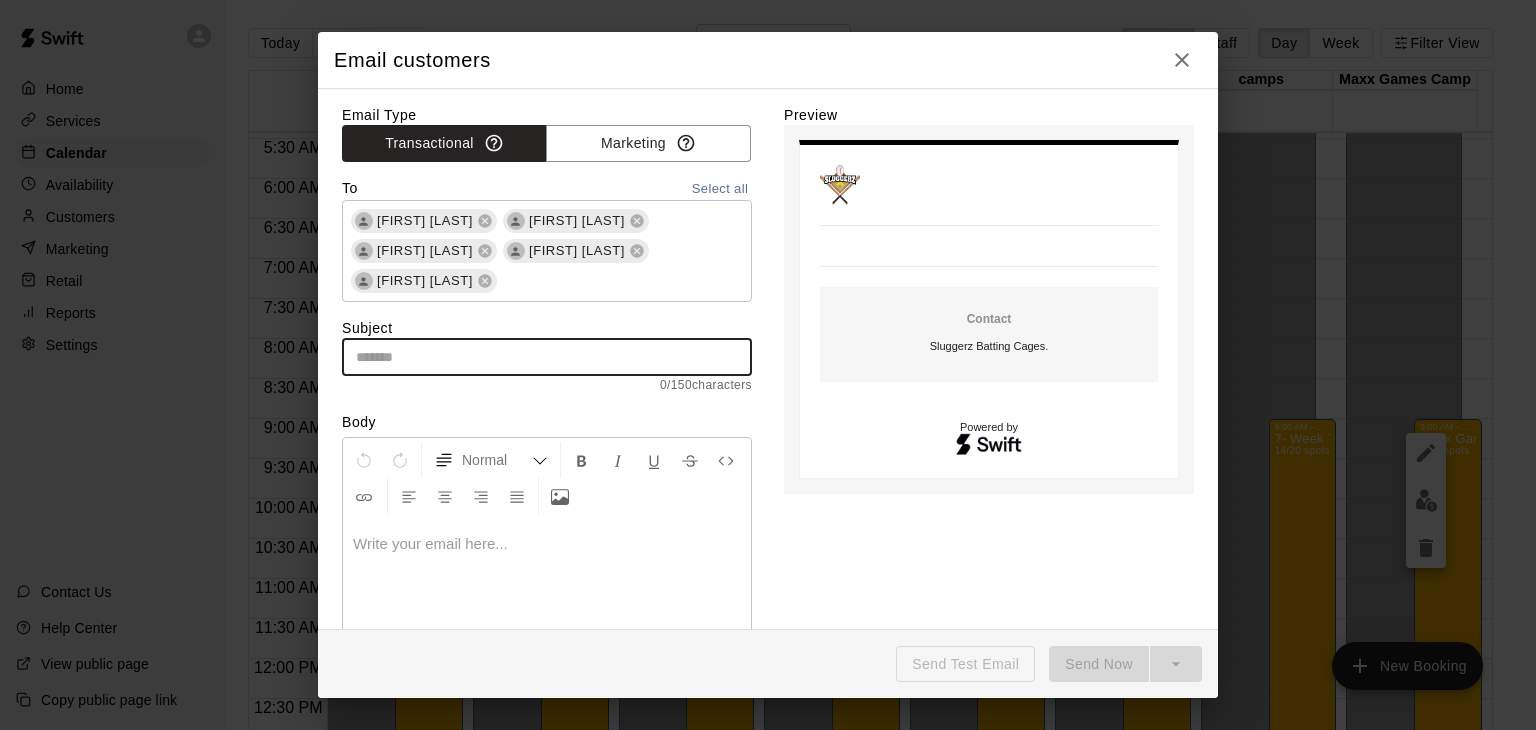 paste on "**********" 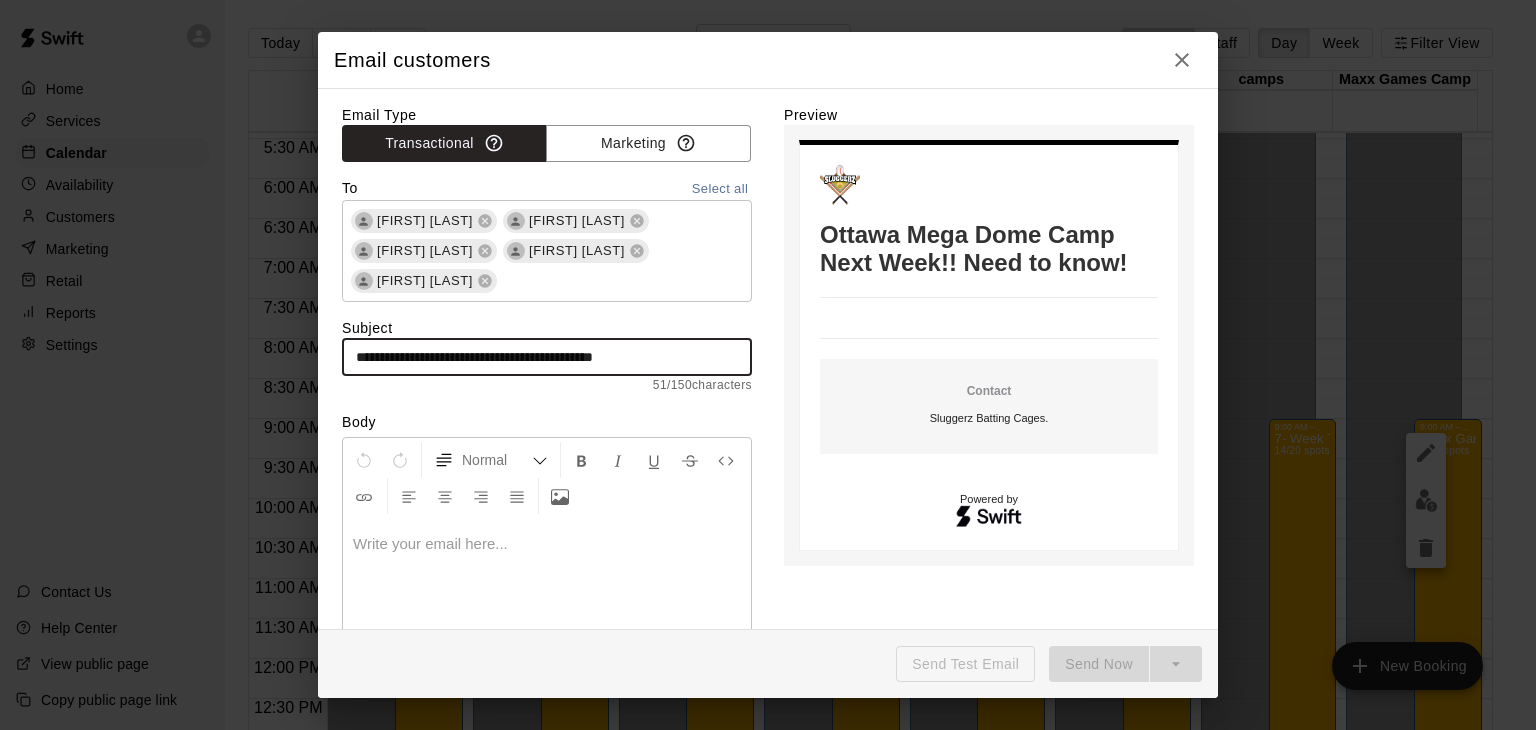 drag, startPoint x: 486, startPoint y: 353, endPoint x: 304, endPoint y: 346, distance: 182.13457 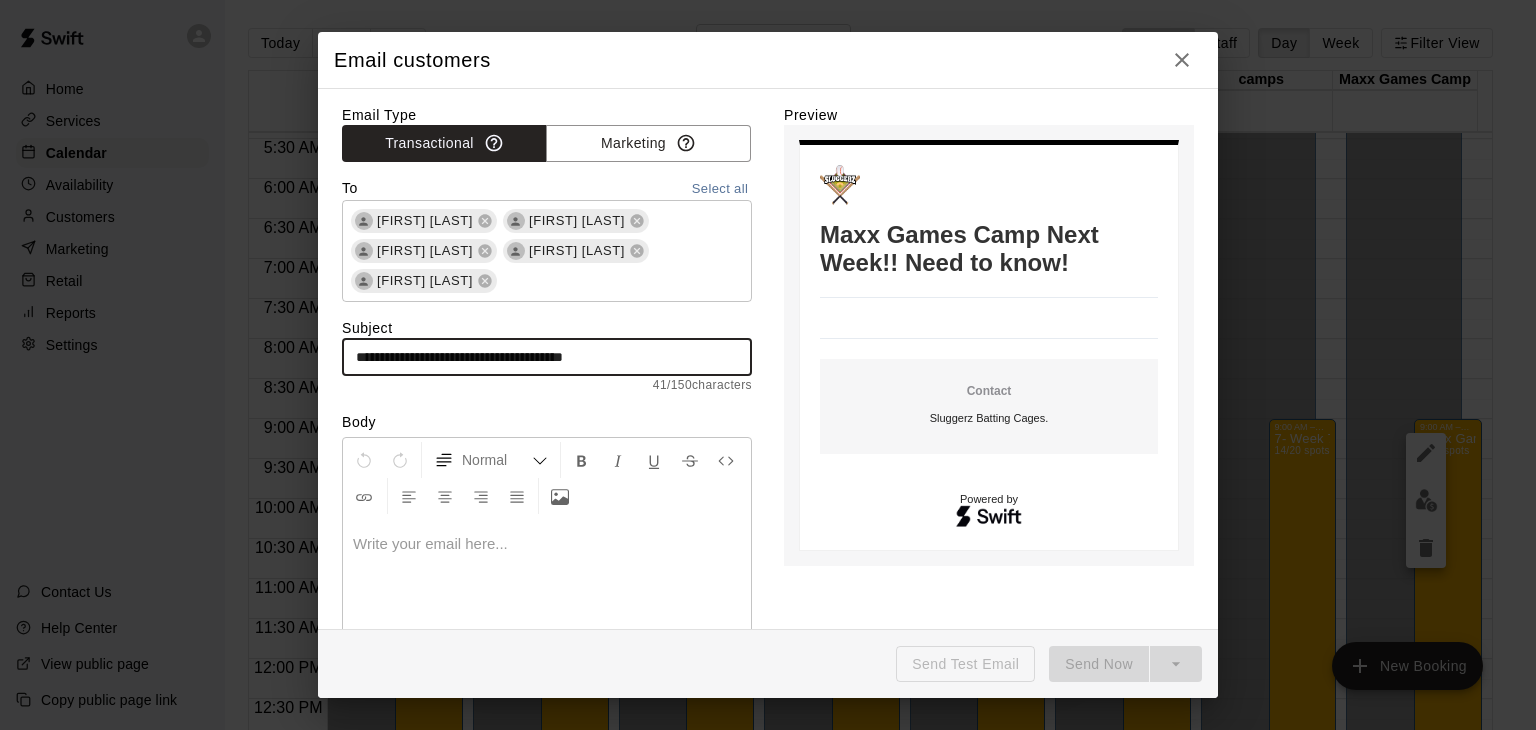 type on "**********" 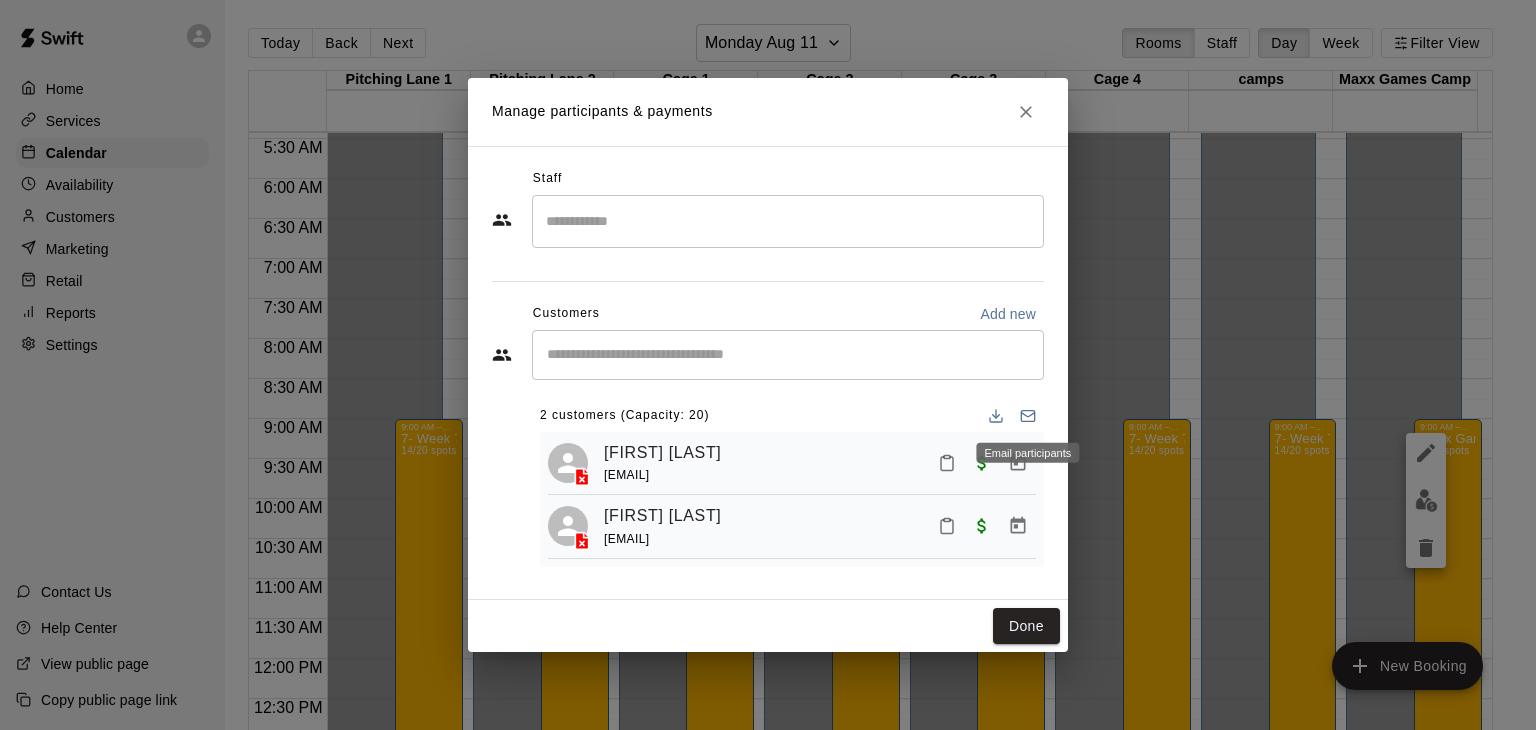 click 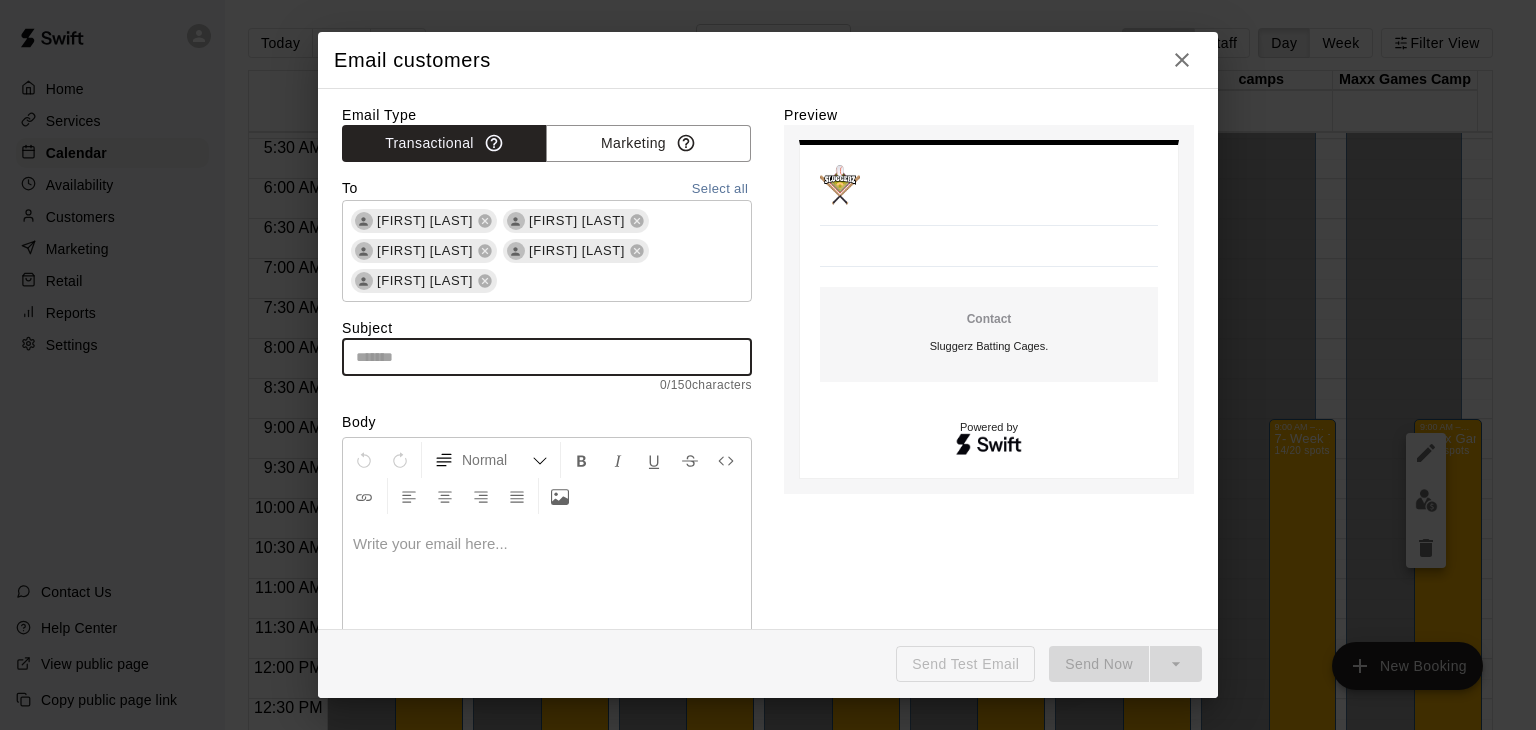 click at bounding box center (547, 357) 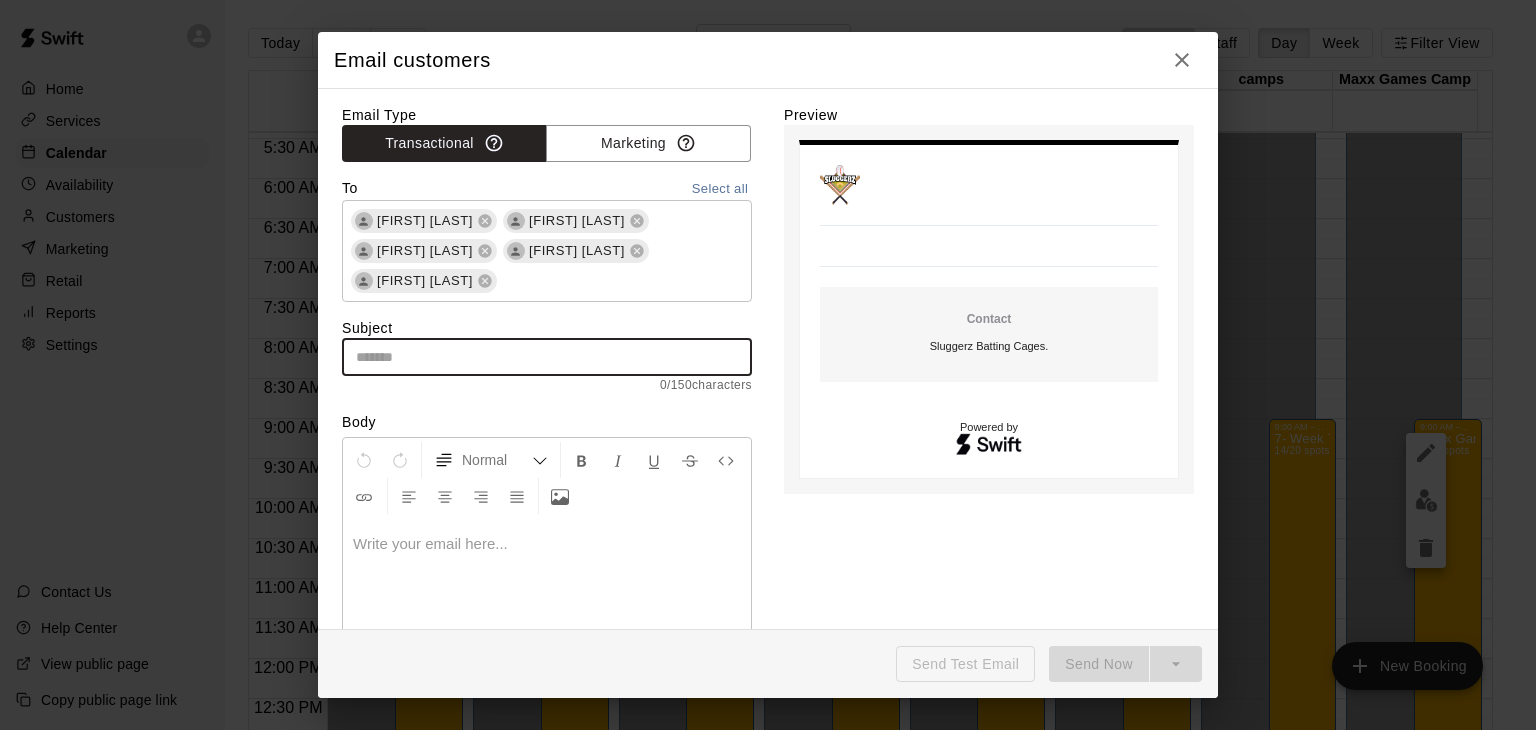 paste on "**********" 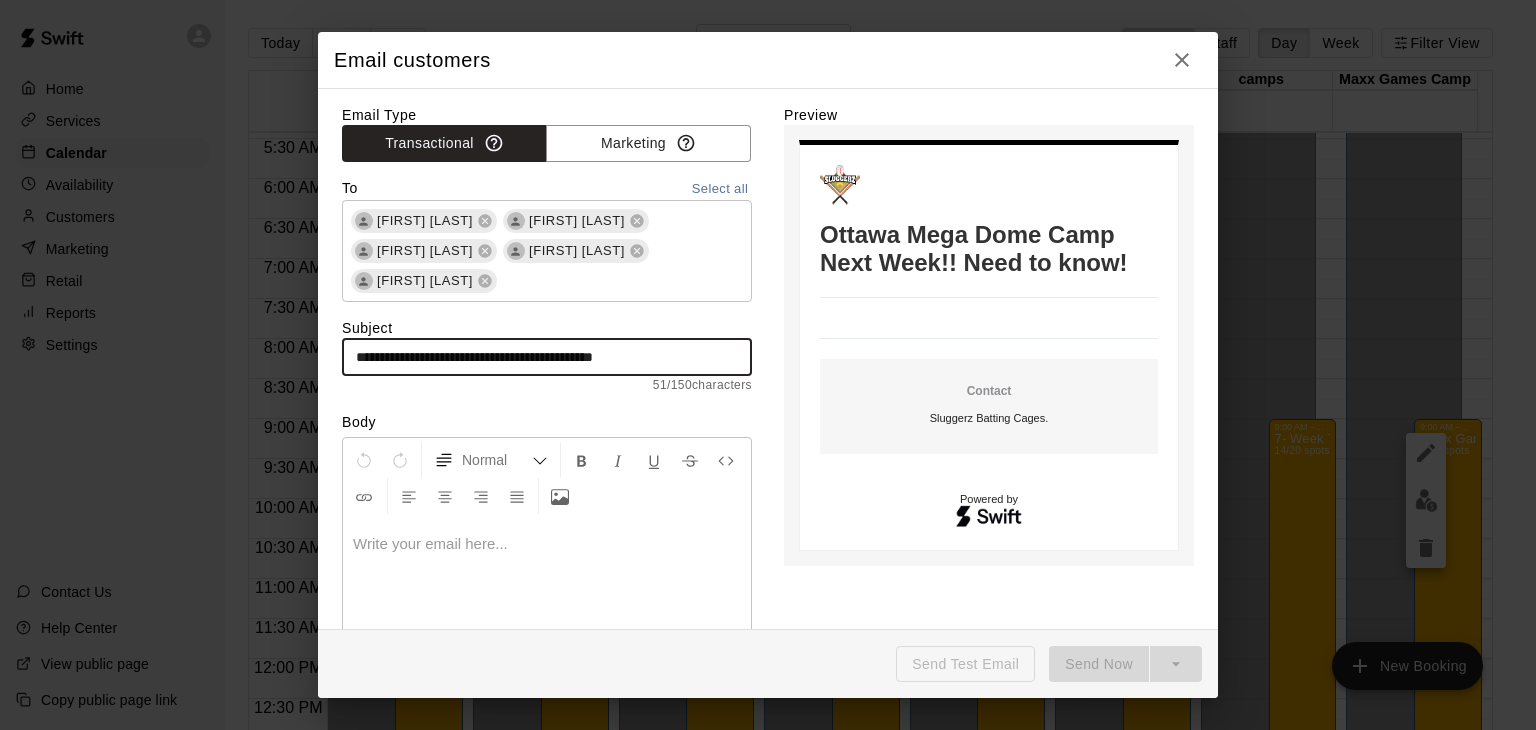drag, startPoint x: 479, startPoint y: 356, endPoint x: 356, endPoint y: 364, distance: 123.25989 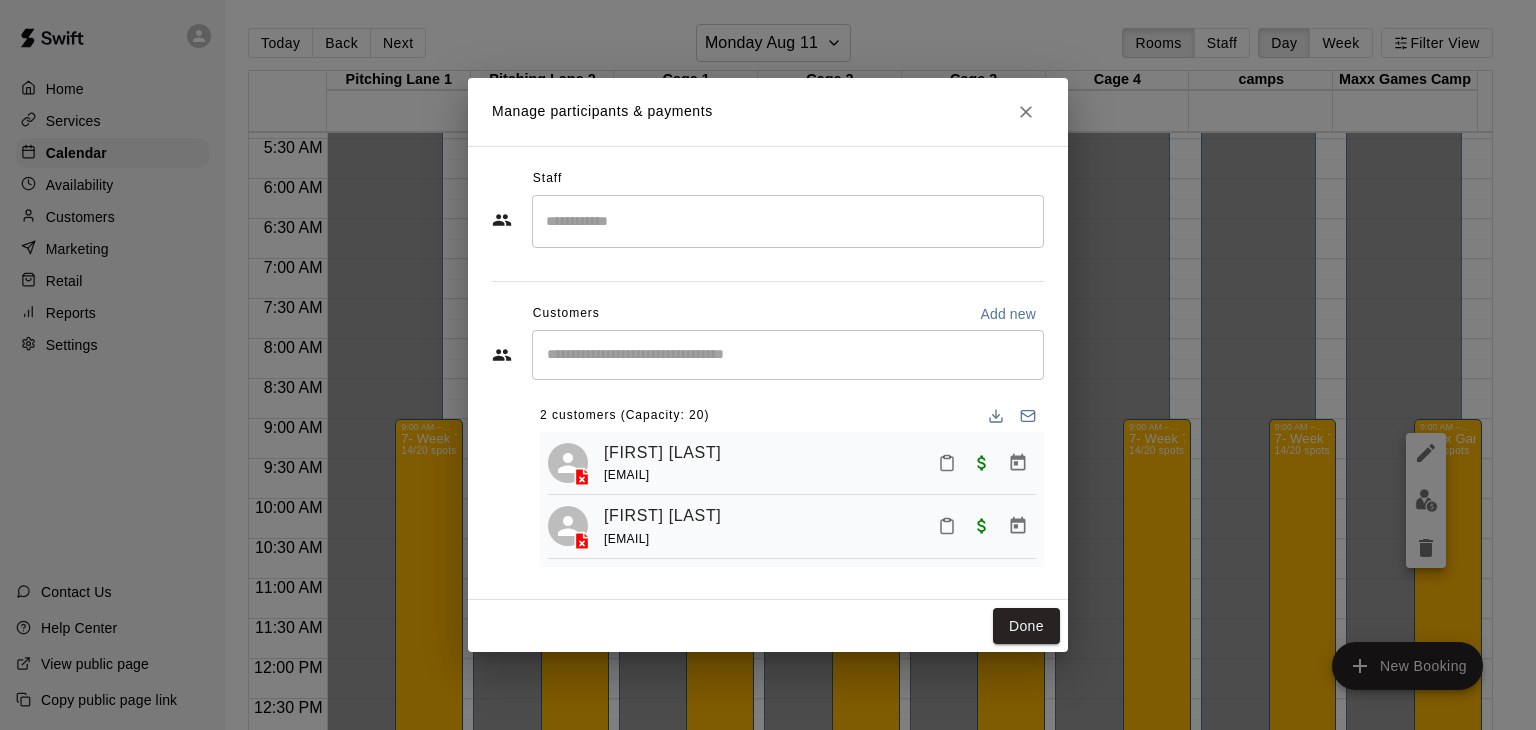 click 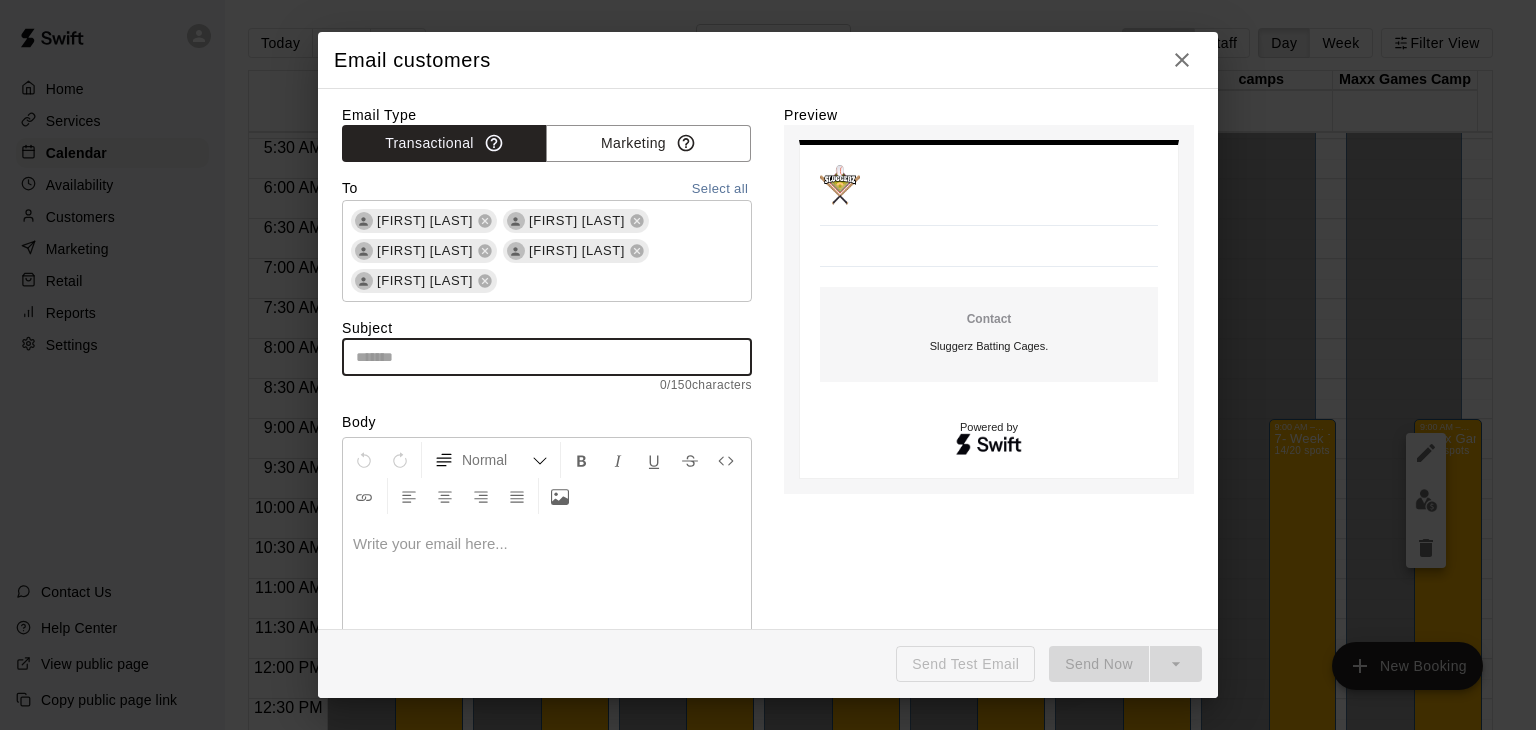 click at bounding box center (547, 357) 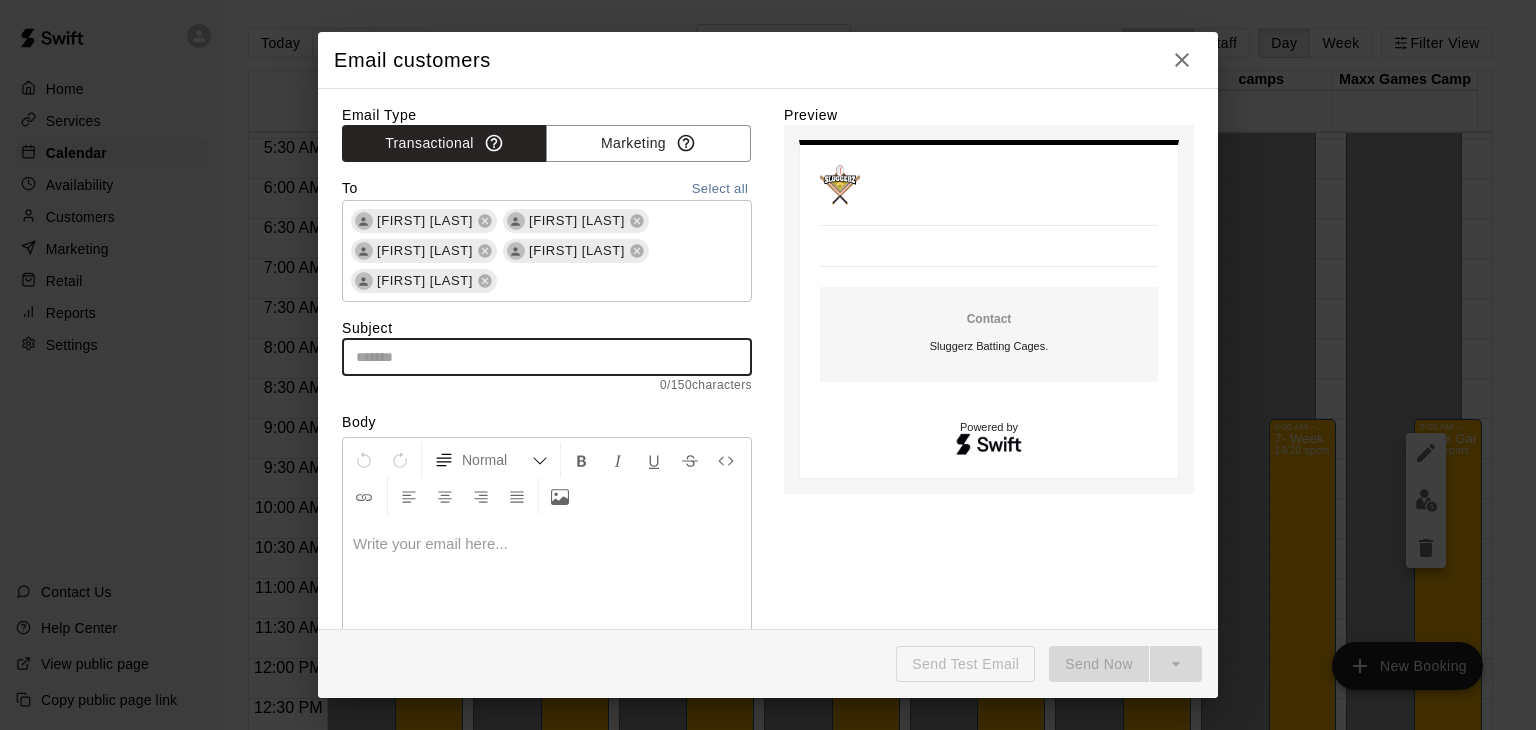 paste on "**********" 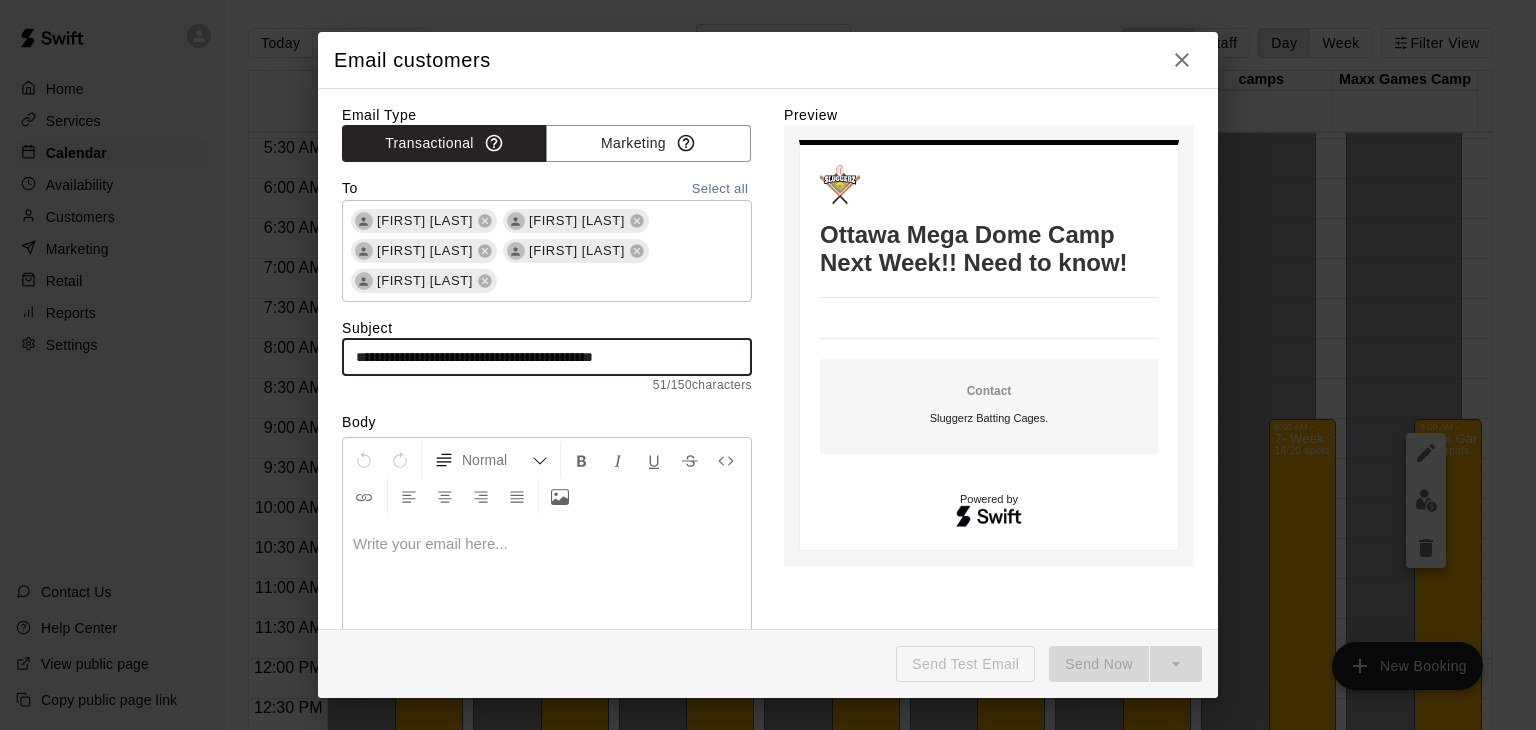drag, startPoint x: 489, startPoint y: 357, endPoint x: 359, endPoint y: 371, distance: 130.75168 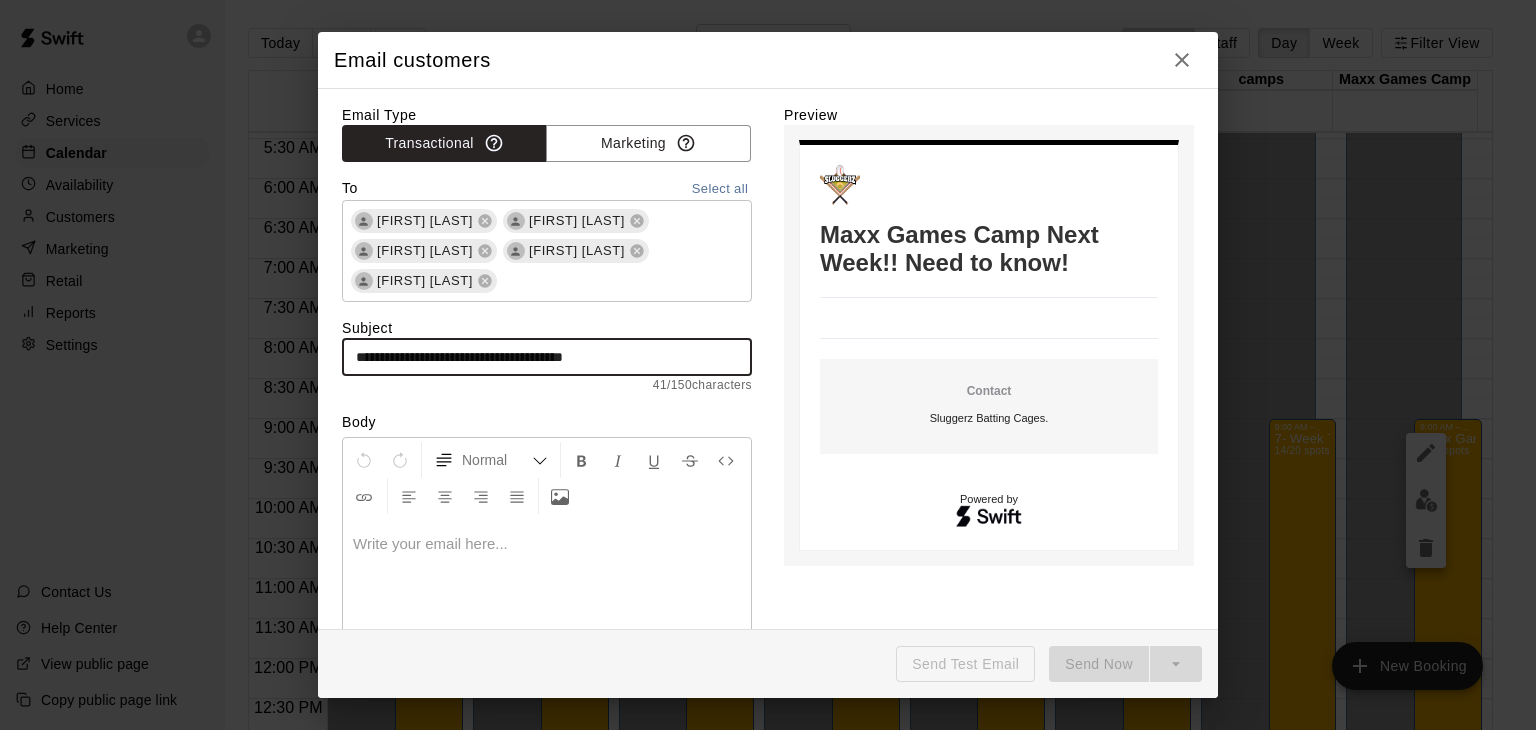 type on "**********" 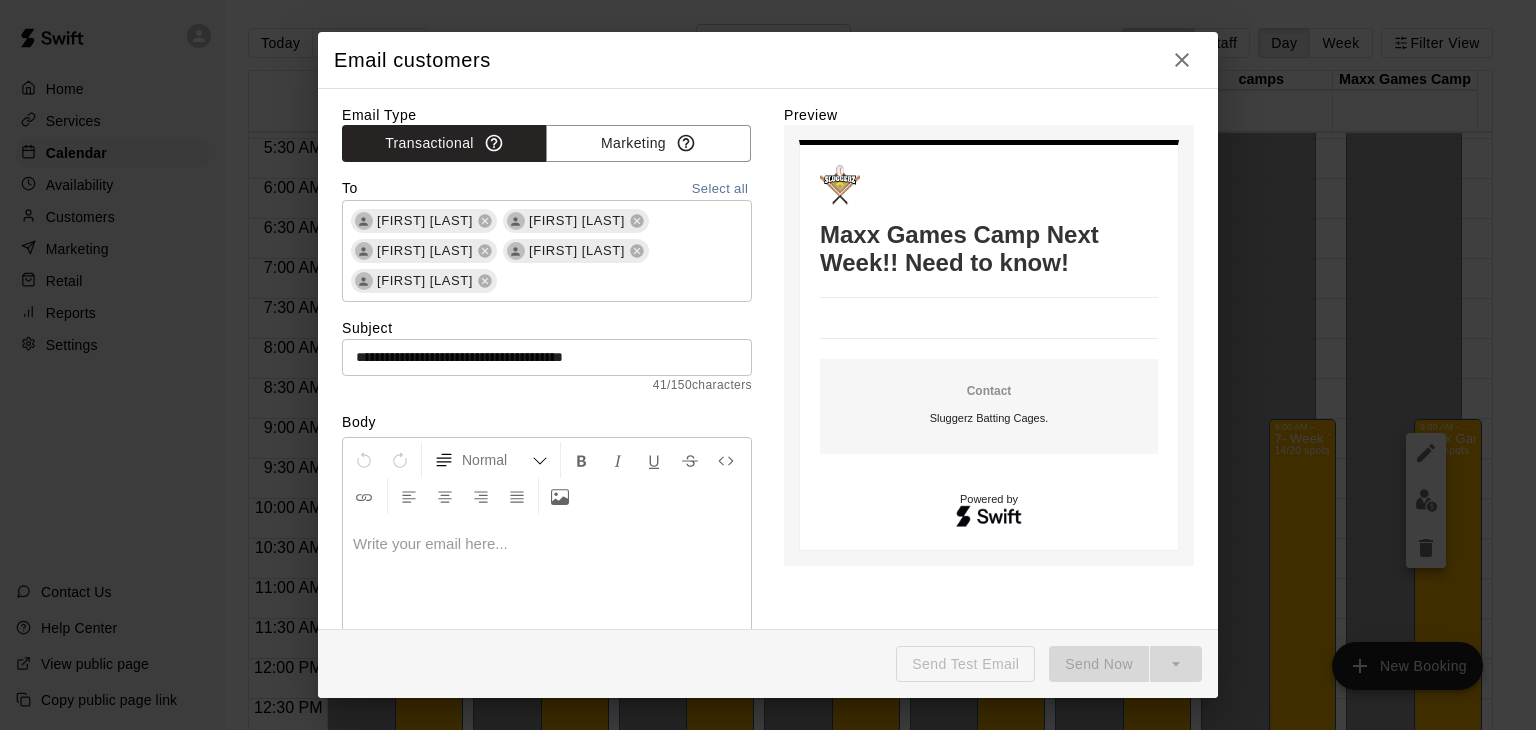 click at bounding box center (547, 544) 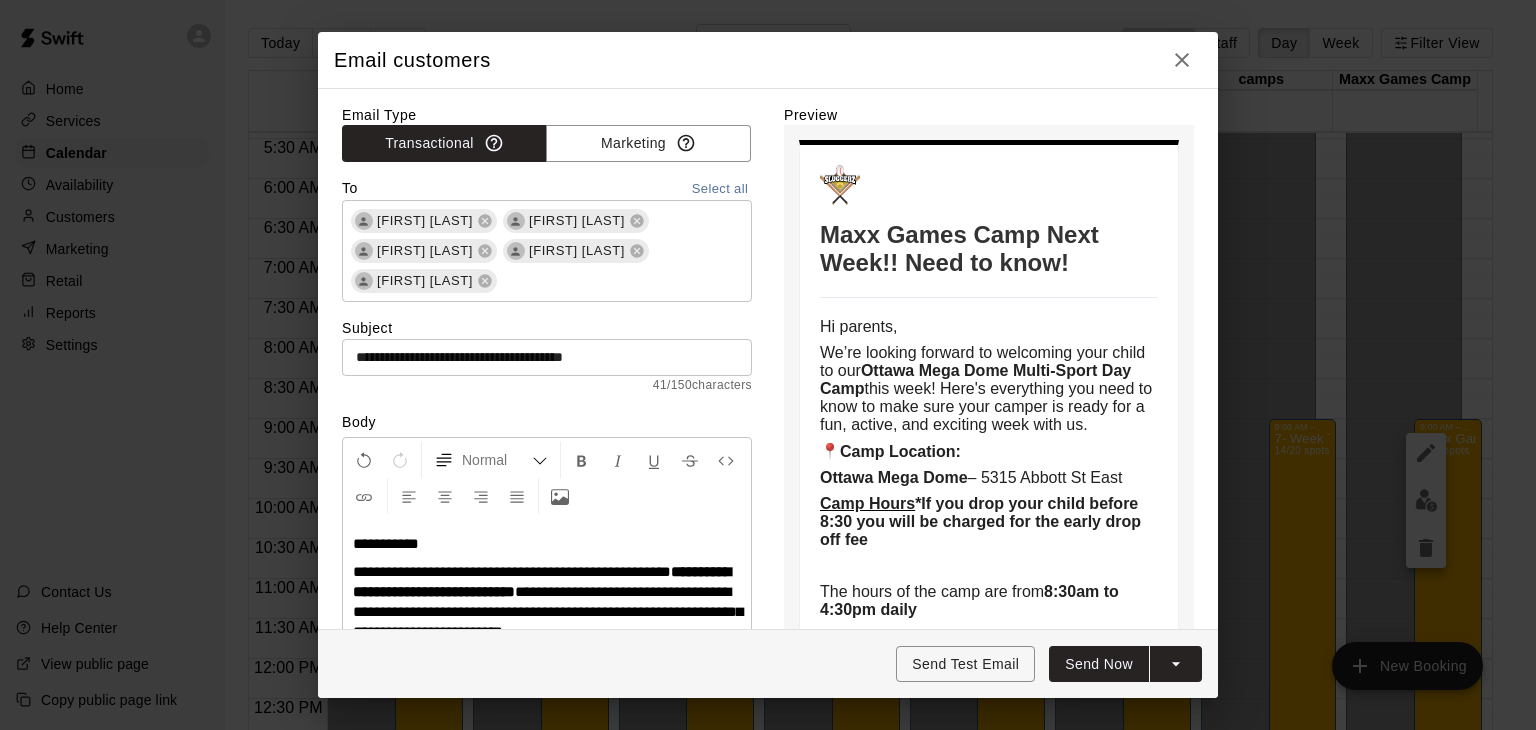 scroll, scrollTop: 1412, scrollLeft: 0, axis: vertical 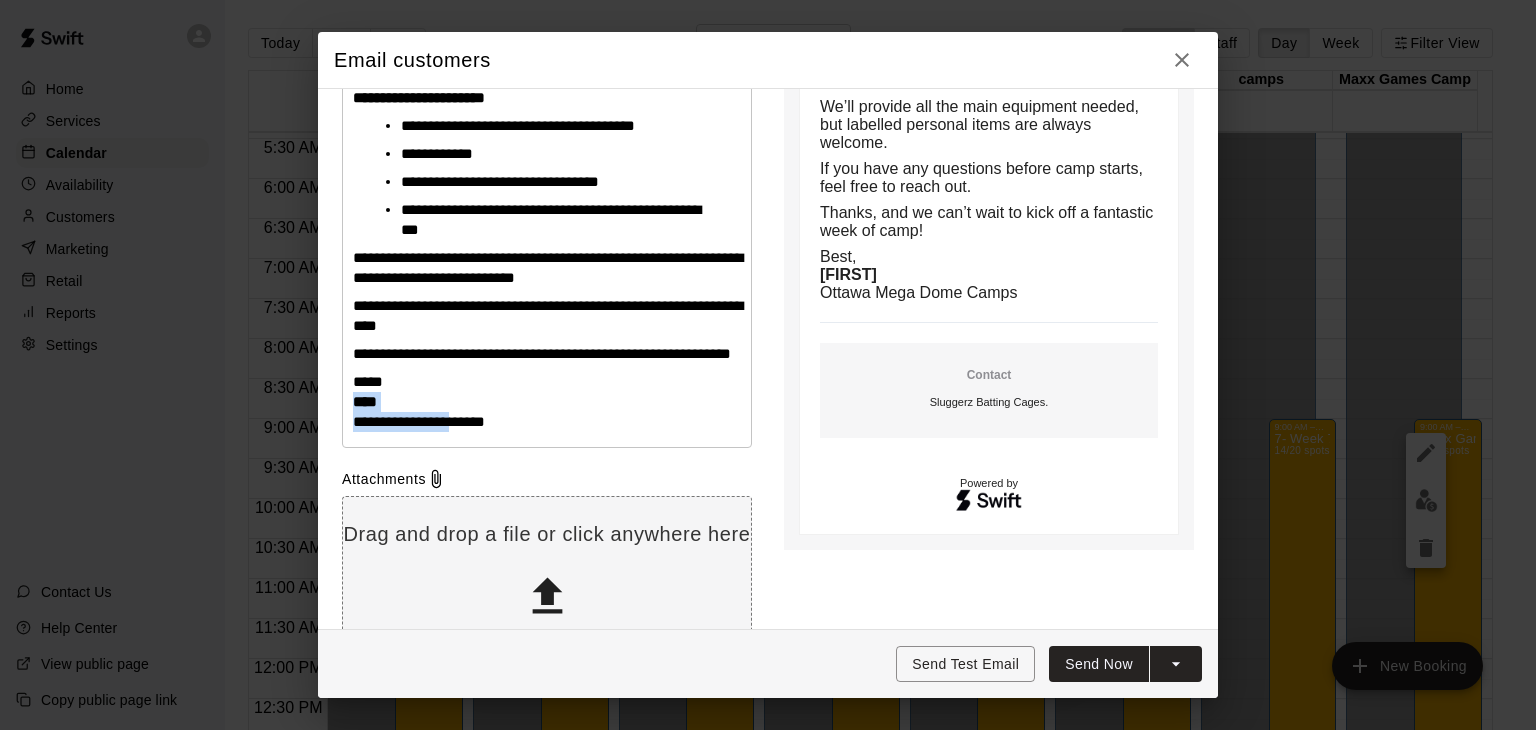 drag, startPoint x: 485, startPoint y: 620, endPoint x: 336, endPoint y: 462, distance: 217.17505 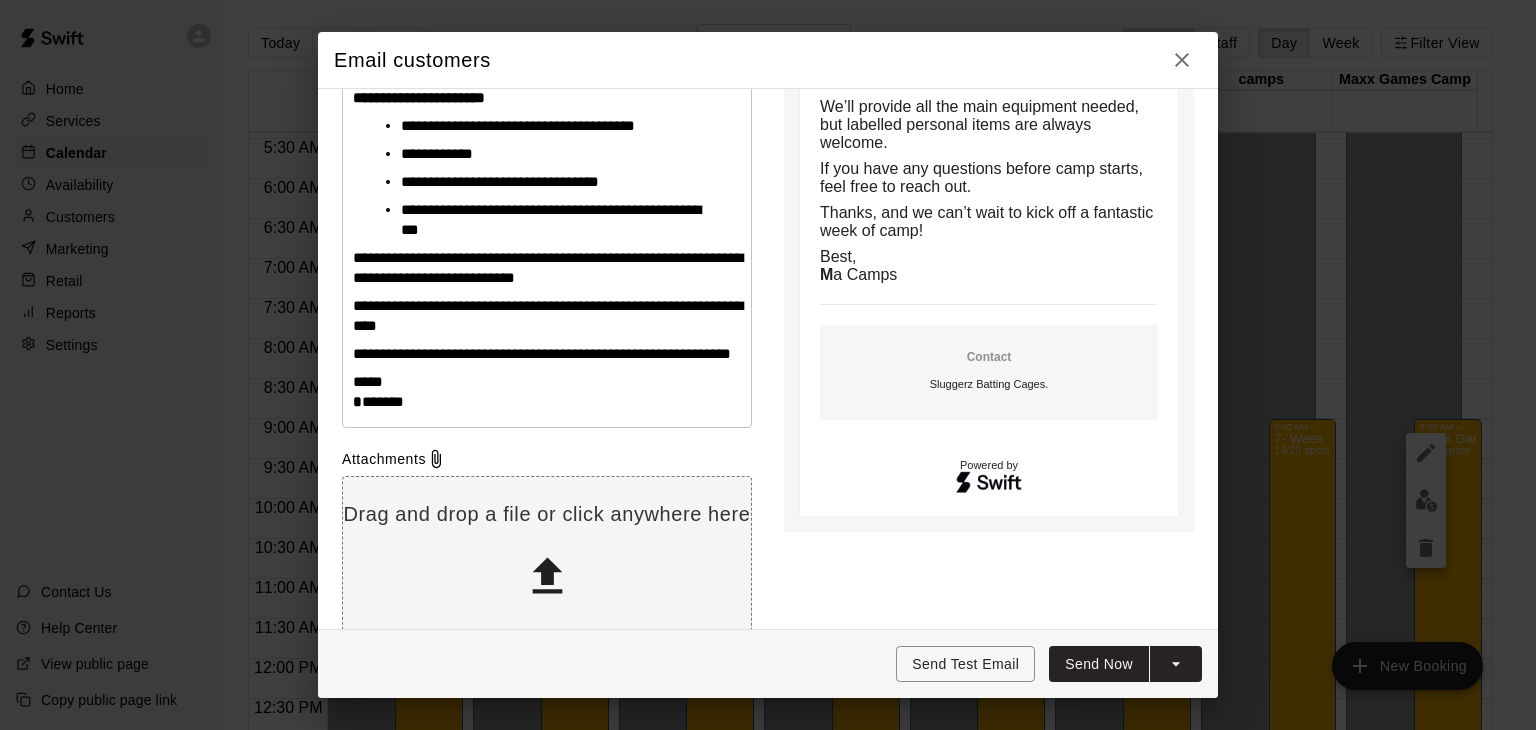 type 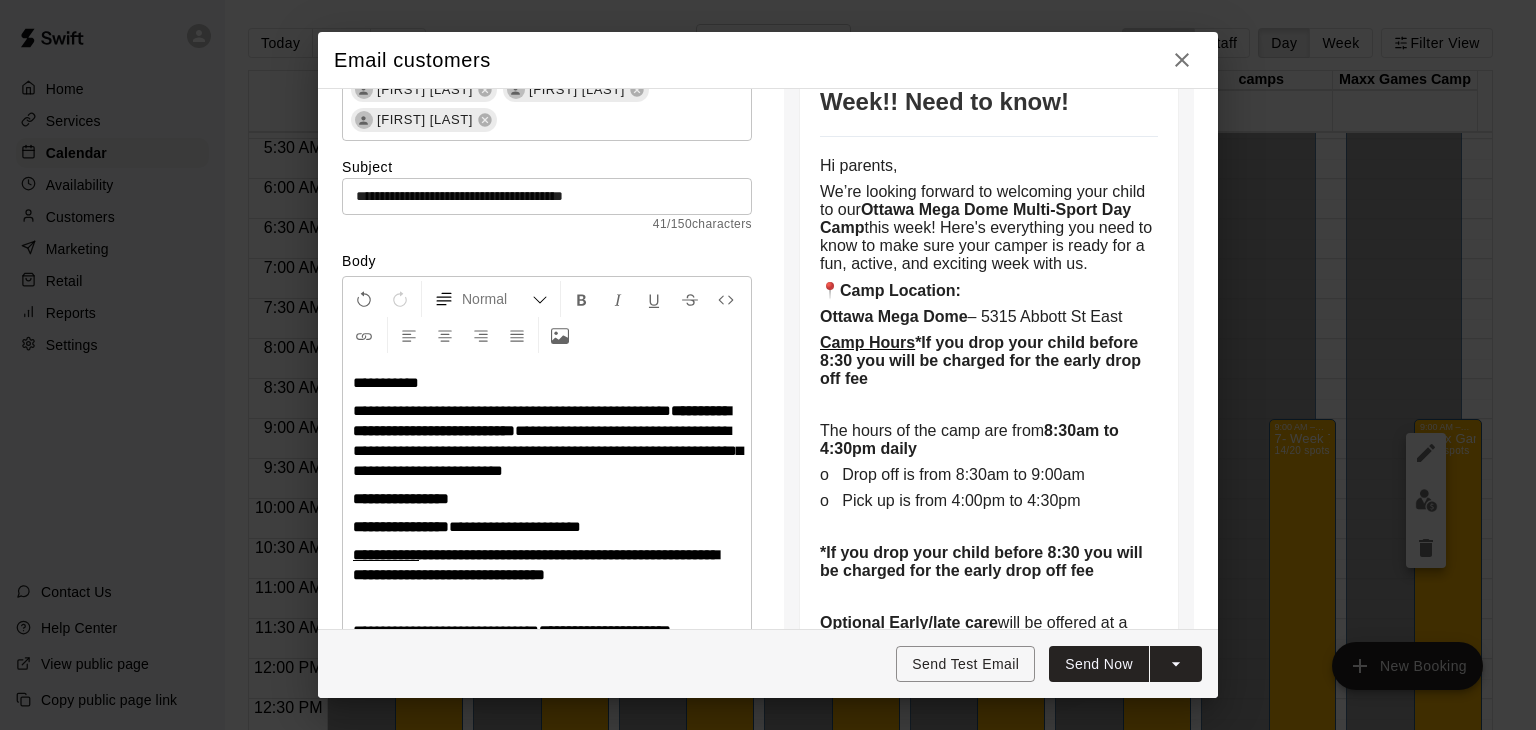 scroll, scrollTop: 150, scrollLeft: 0, axis: vertical 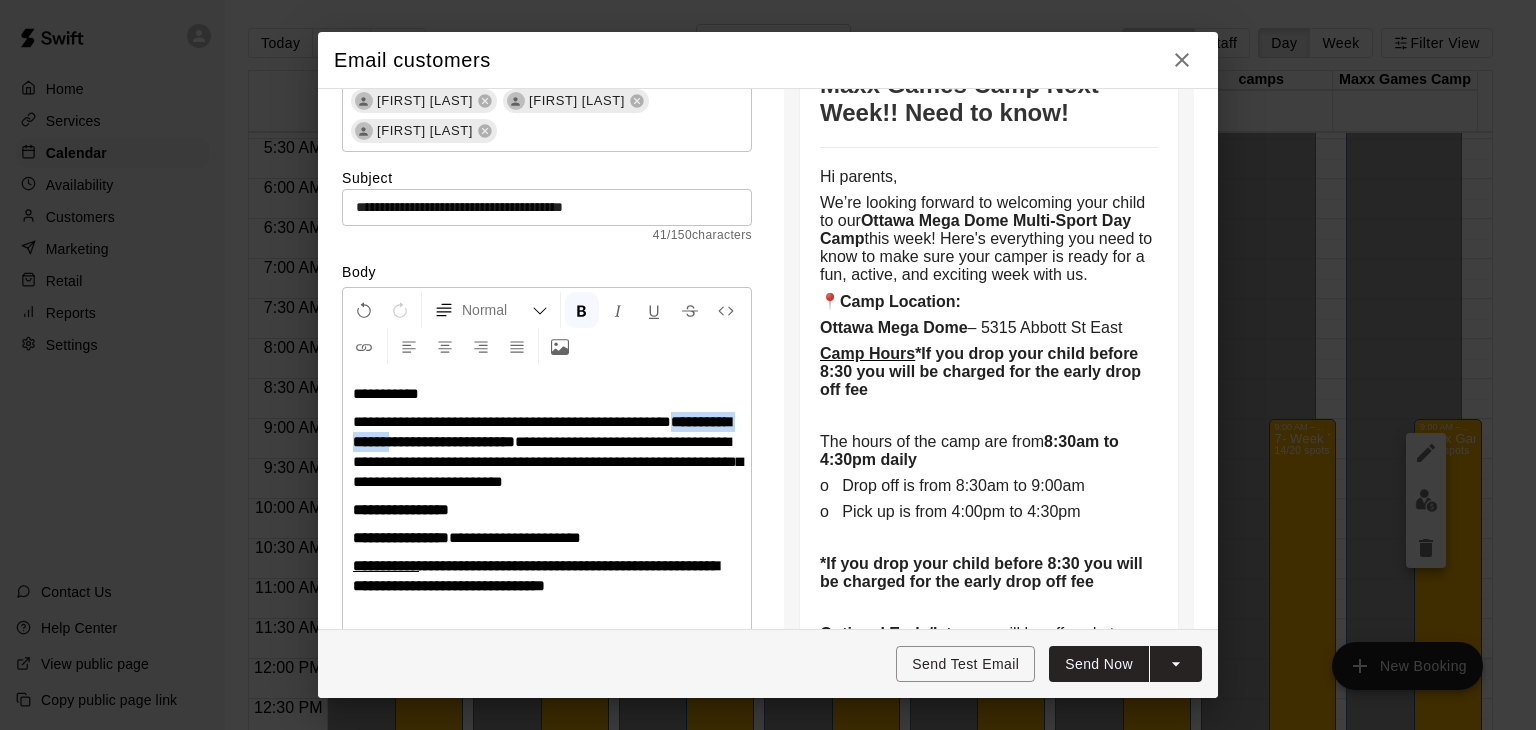 drag, startPoint x: 483, startPoint y: 436, endPoint x: 348, endPoint y: 440, distance: 135.05925 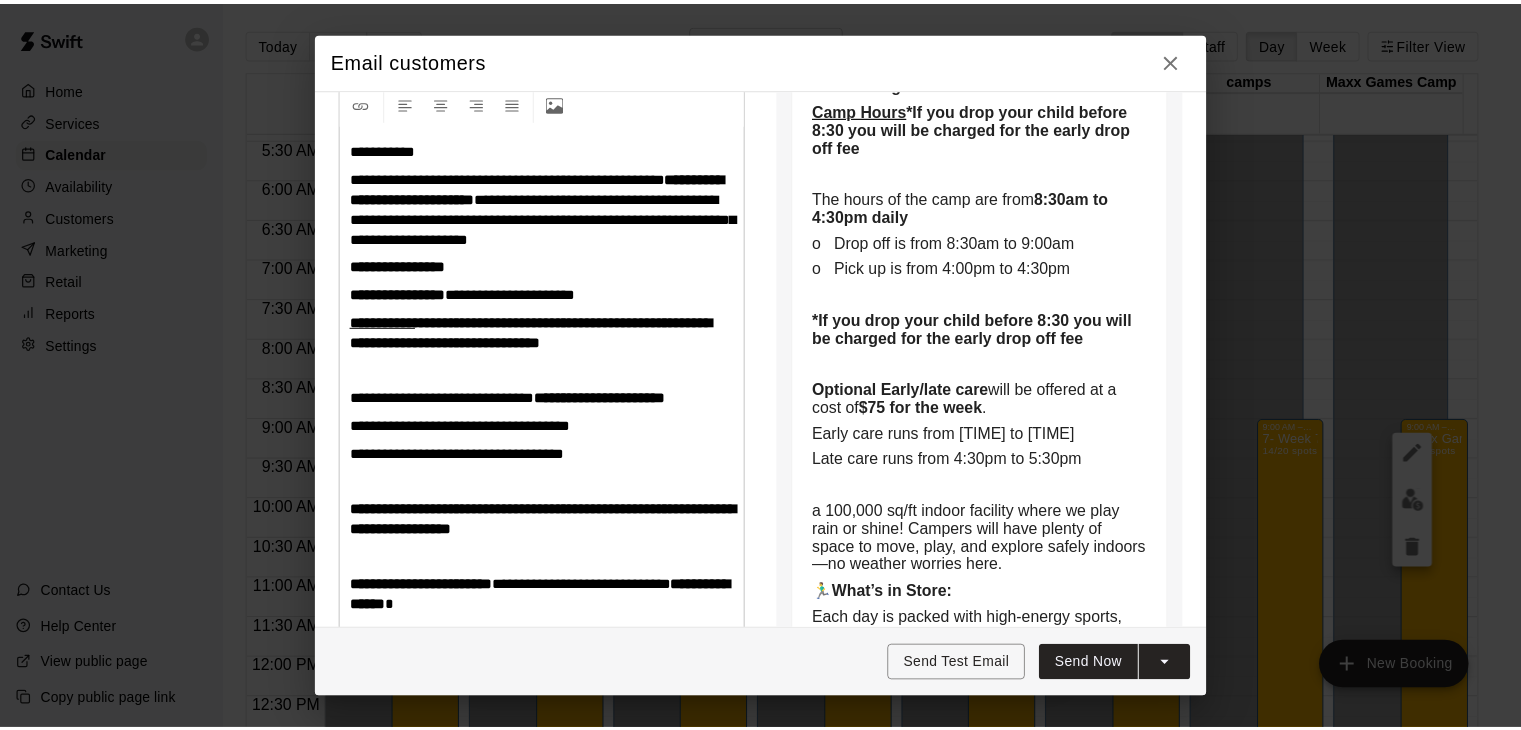 scroll, scrollTop: 600, scrollLeft: 0, axis: vertical 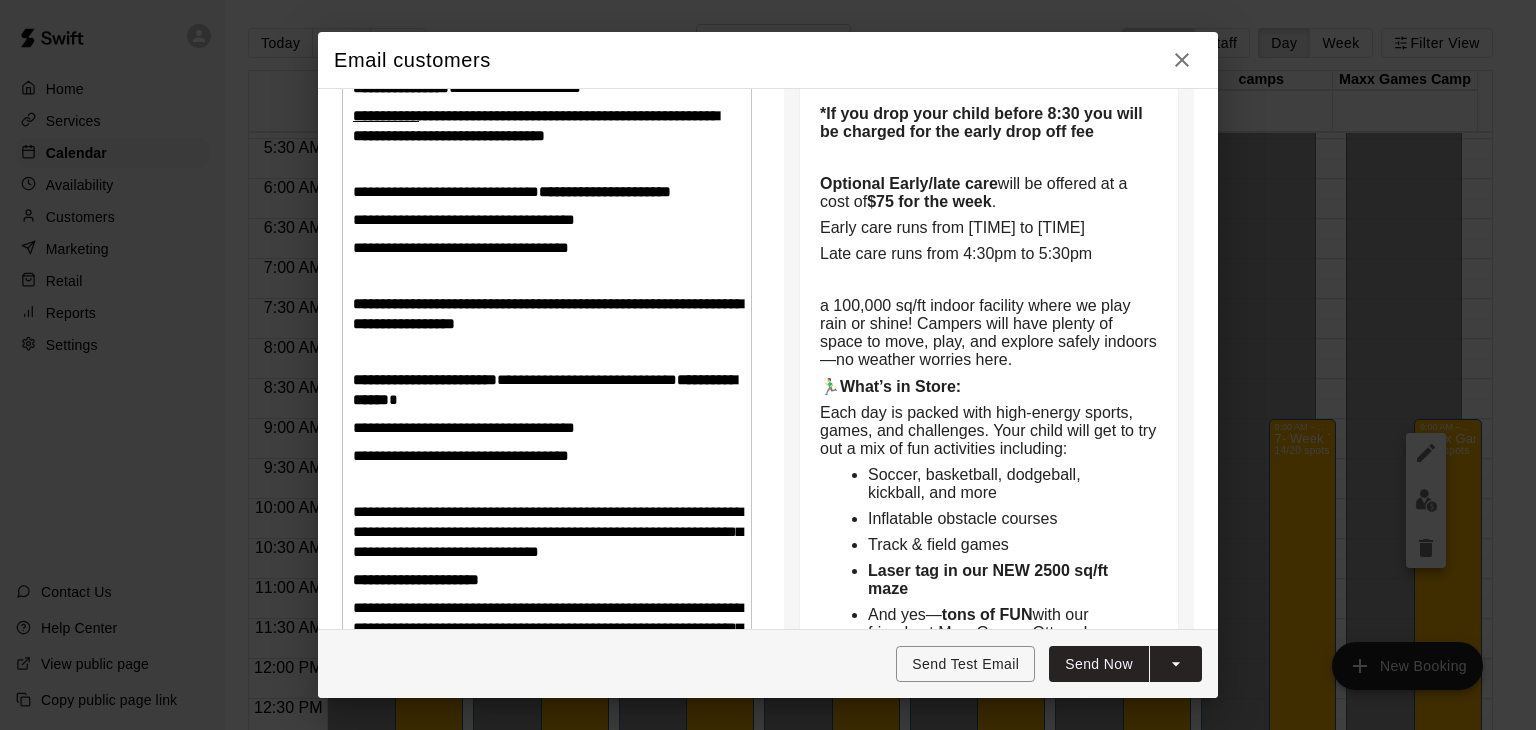 click on "Send Now" at bounding box center (1099, 664) 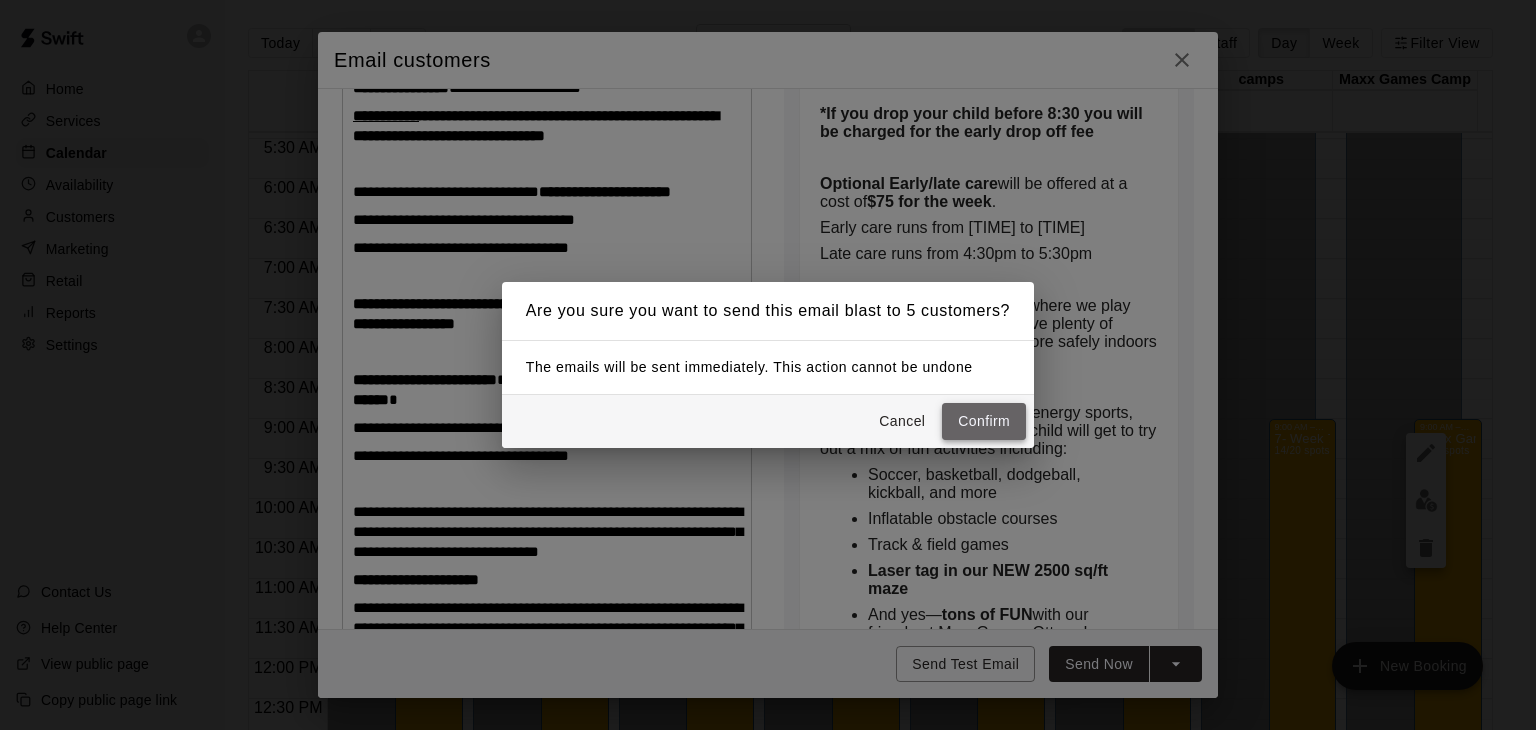 click on "Confirm" at bounding box center (984, 421) 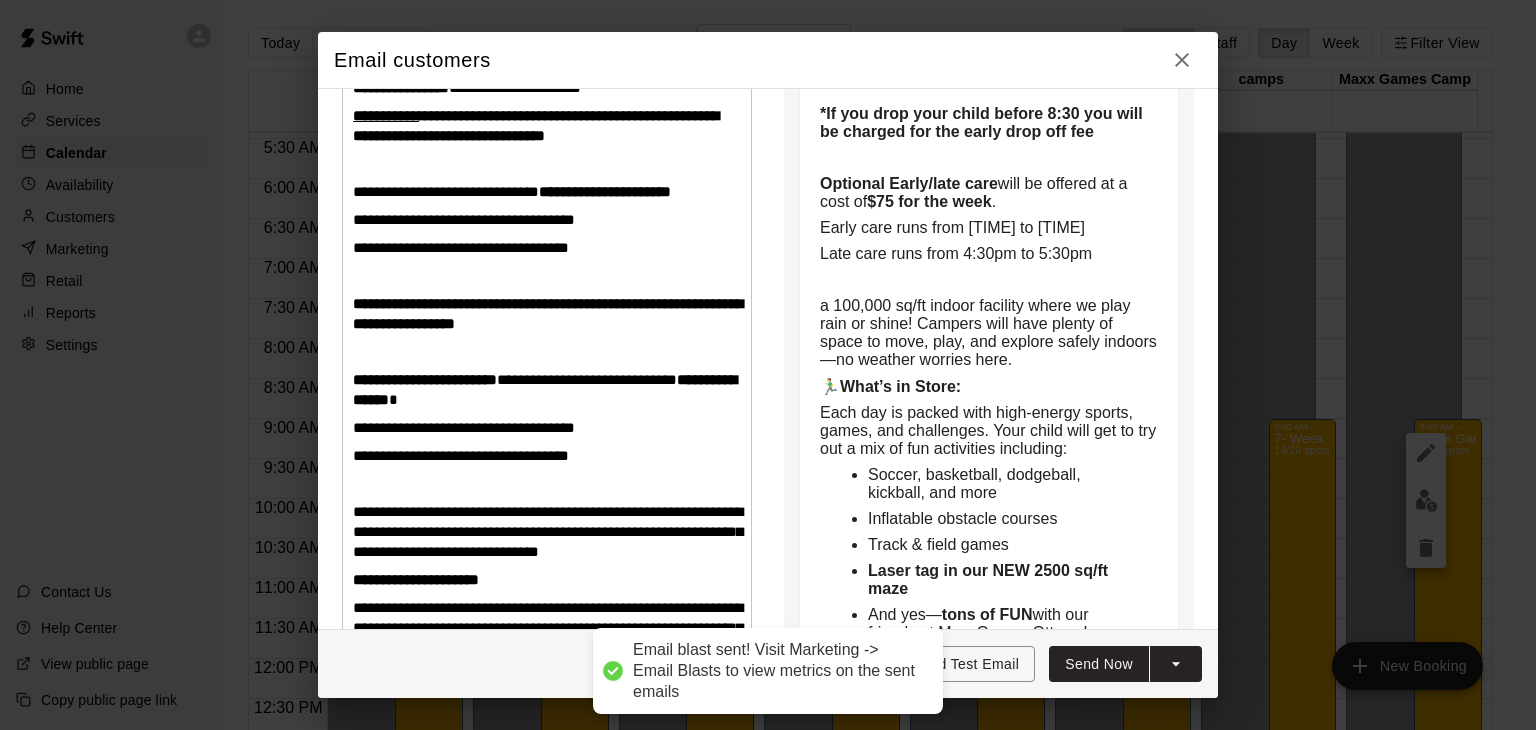 click 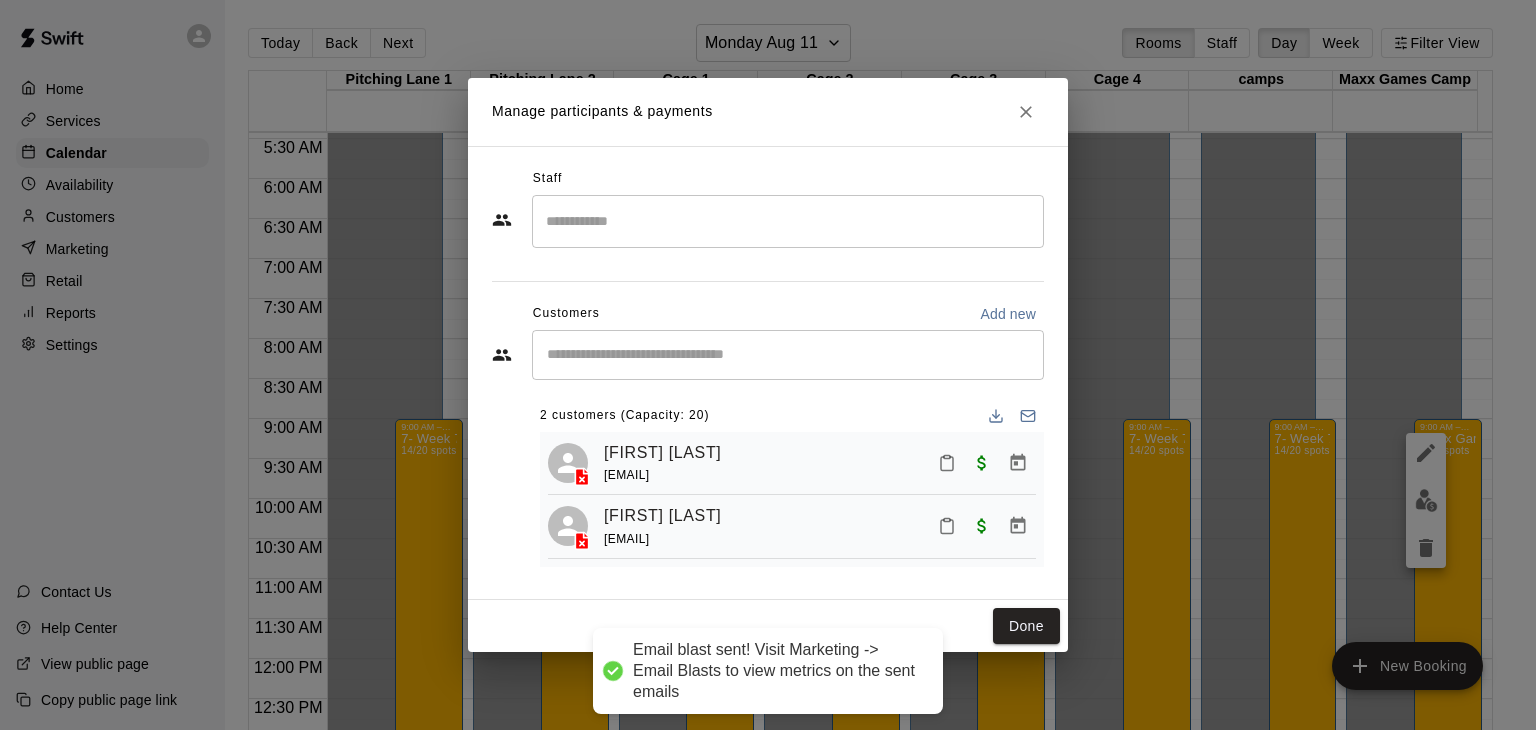 click 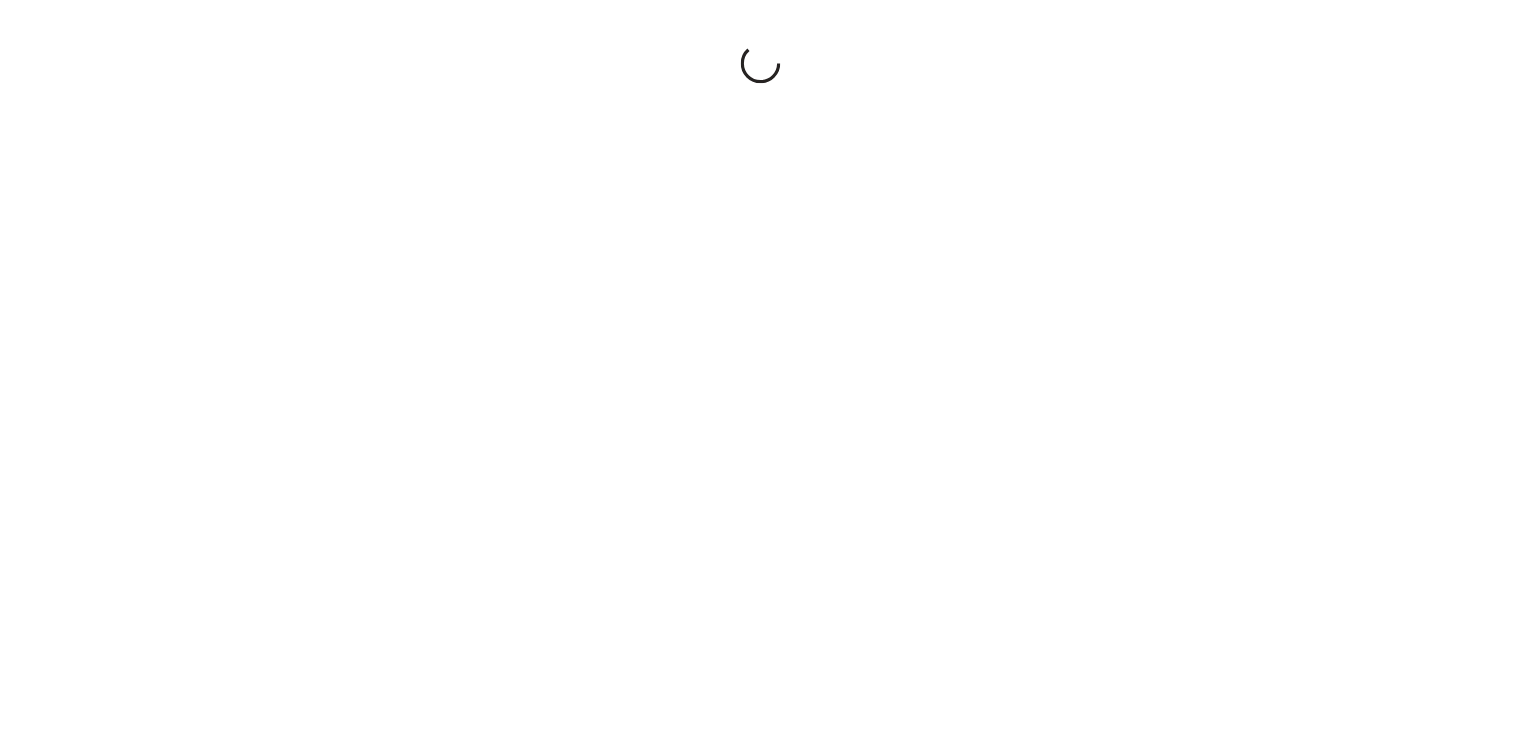 scroll, scrollTop: 0, scrollLeft: 0, axis: both 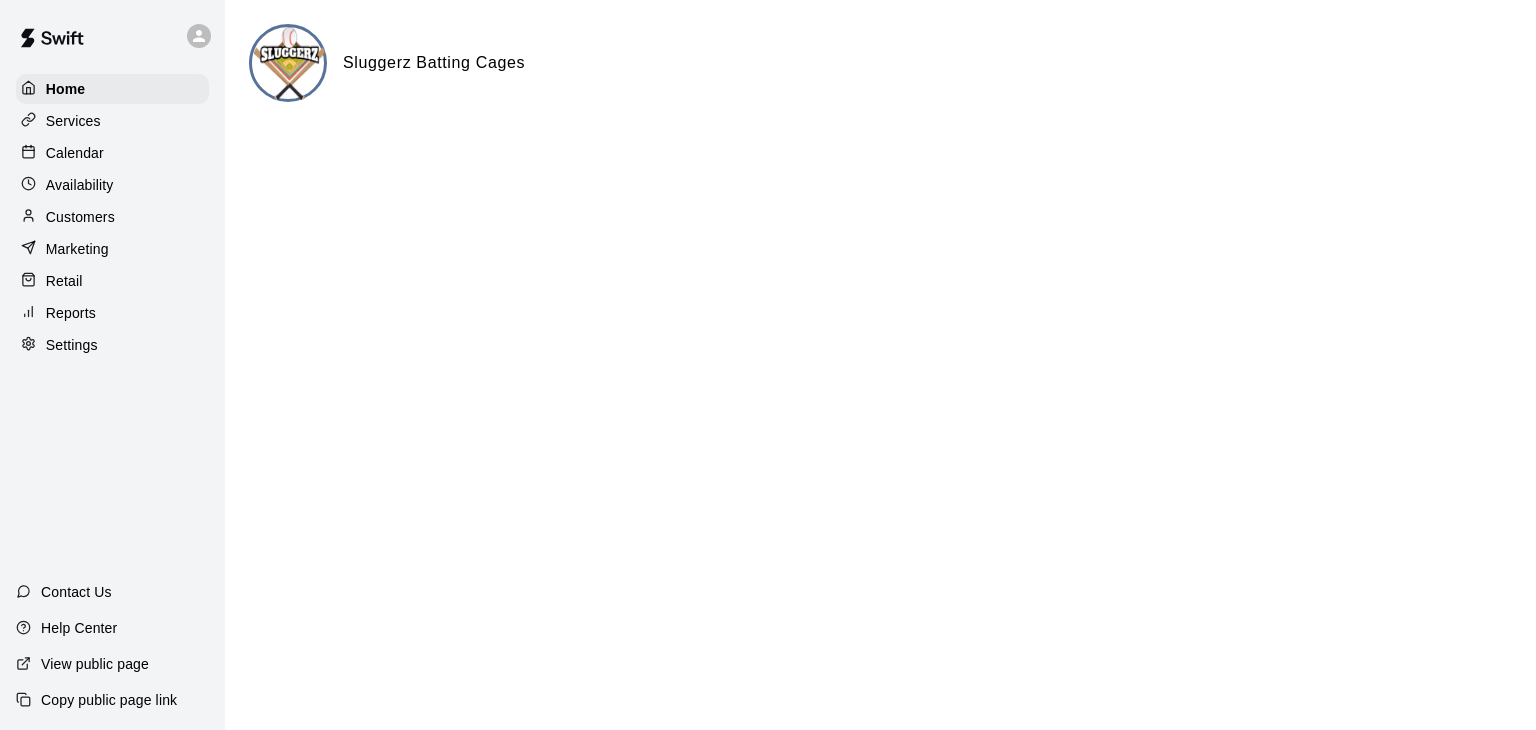 click on "Calendar" at bounding box center [75, 153] 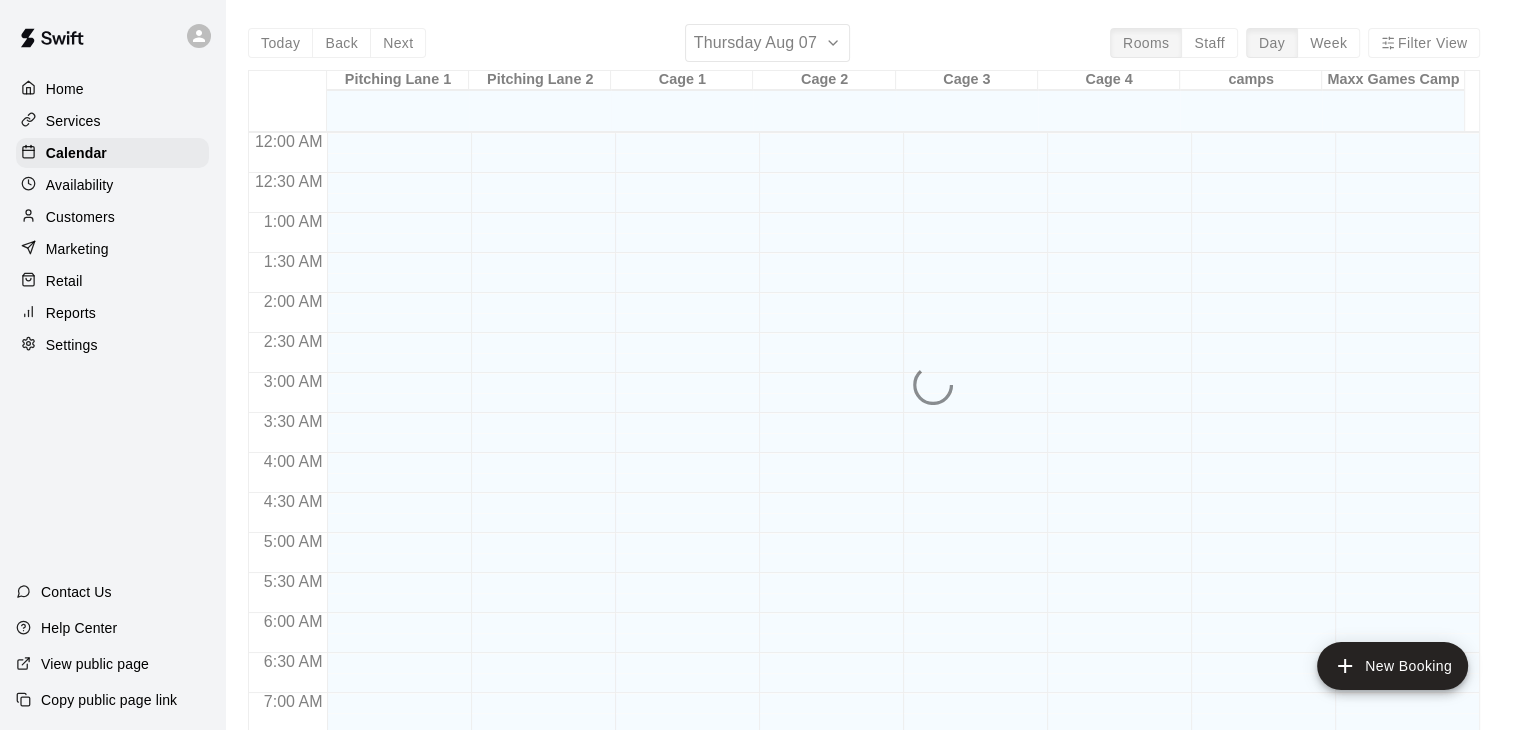 scroll, scrollTop: 856, scrollLeft: 0, axis: vertical 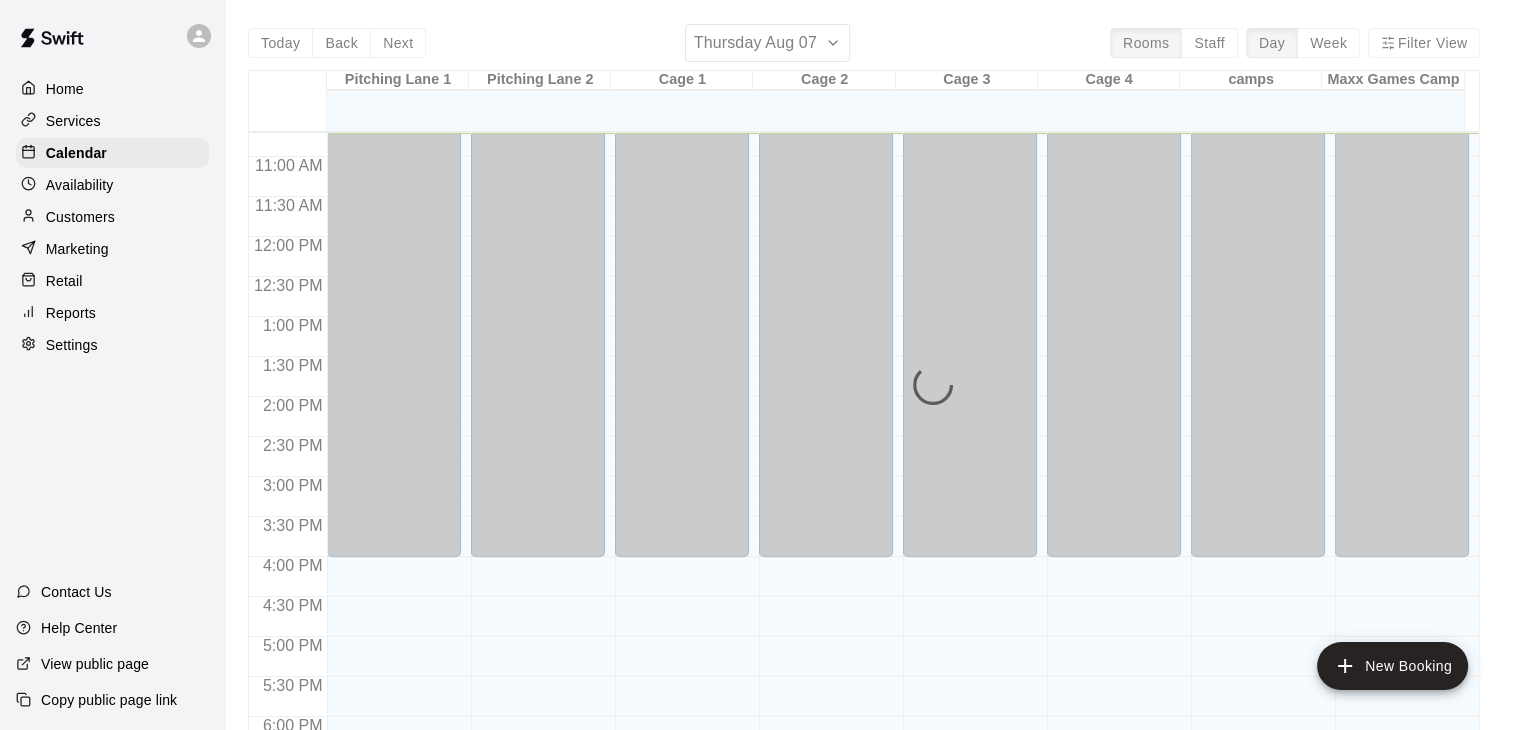 click on "Today Back Next [DAY] [MONTH] [DATE] Rooms Staff Day Week Filter View Pitching Lane 1 [DATE] [DAY] Pitching Lane 2 [DATE] [DAY] Cage 1 [DATE] [DAY] Cage 2 [DATE] [DAY] Cage 3 [DATE] [DAY] Cage 4 [DATE] [DAY] camps [DATE] [DAY] Maxx Games Camp [DATE] [DAY] 12:00 AM 12:30 AM 1:00 AM 1:30 AM 2:00 AM 2:30 AM 3:00 AM 3:30 AM 4:00 AM 4:30 AM 5:00 AM 5:30 AM 6:00 AM 6:30 AM 7:00 AM 7:30 AM 8:00 AM 8:30 AM 9:00 AM 9:30 AM 10:00 AM 10:30 AM 11:00 AM 11:30 AM 12:00 PM 12:30 PM 1:00 PM 1:30 PM 2:00 PM 2:30 PM 3:00 PM 3:30 PM 4:00 PM 4:30 PM 5:00 PM 5:30 PM 6:00 PM 6:30 PM 7:00 PM 7:30 PM 8:00 PM 8:30 PM 9:00 PM 9:30 PM 10:00 PM 10:30 PM 11:00 PM 11:30 PM 12:00 AM – 4:00 PM Closed 9:00 PM – 11:59 PM Closed 12:00 AM – 4:00 PM Closed 9:00 PM – 11:59 PM Closed 12:00 AM – 4:00 PM Closed 9:00 PM – 11:59 PM Closed 12:00 AM – 4:00 PM Closed 9:00 PM – 11:59 PM Closed 12:00 AM – 4:00 PM Closed 9:00 PM – 11:59 PM Closed 12:00 AM – 4:00 PM Closed 9:00 PM – 11:59 PM Closed 12:00 AM – 4:00 PM Closed 9:00 PM – 11:59 PM Closed 12:00 AM – 4:00 PM Closed" at bounding box center [864, 389] 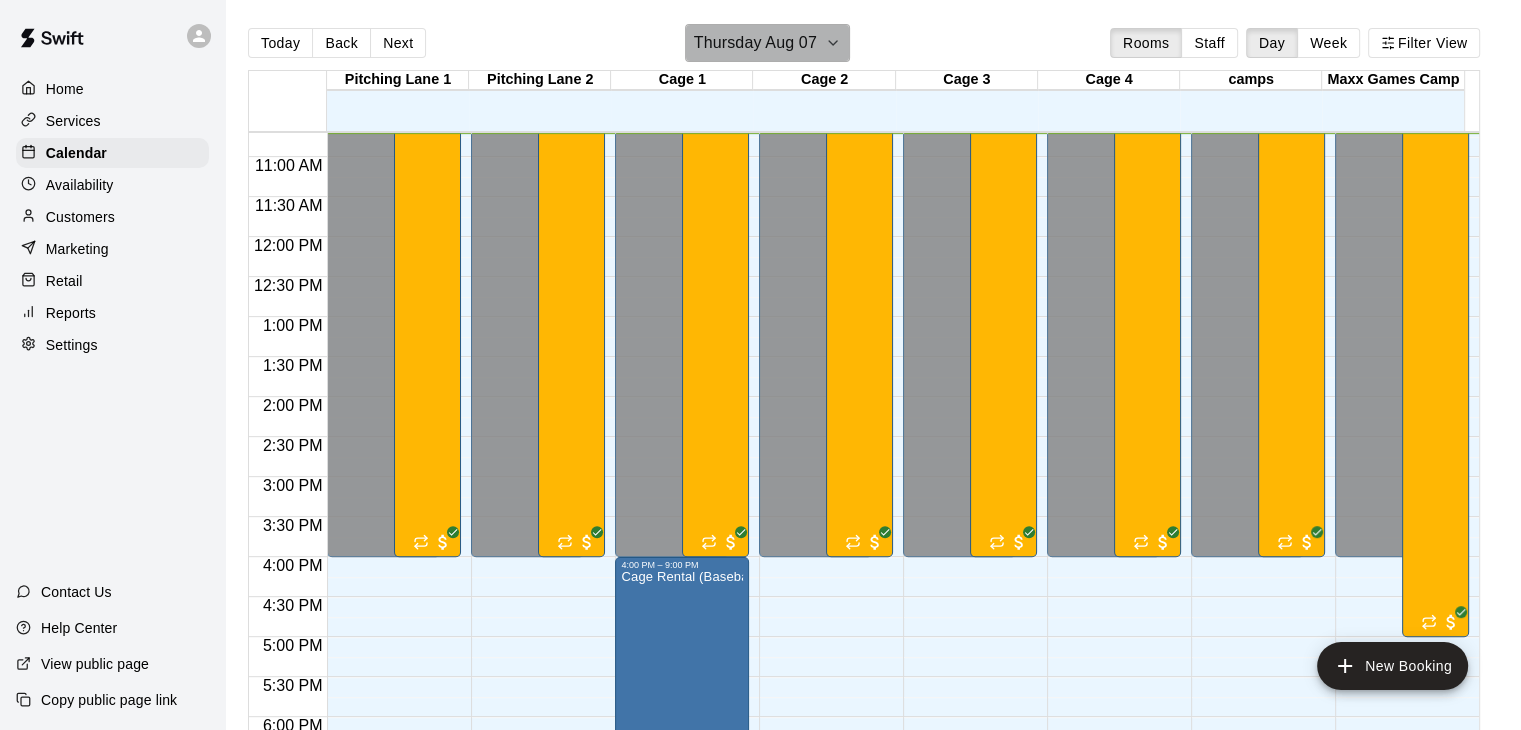 click 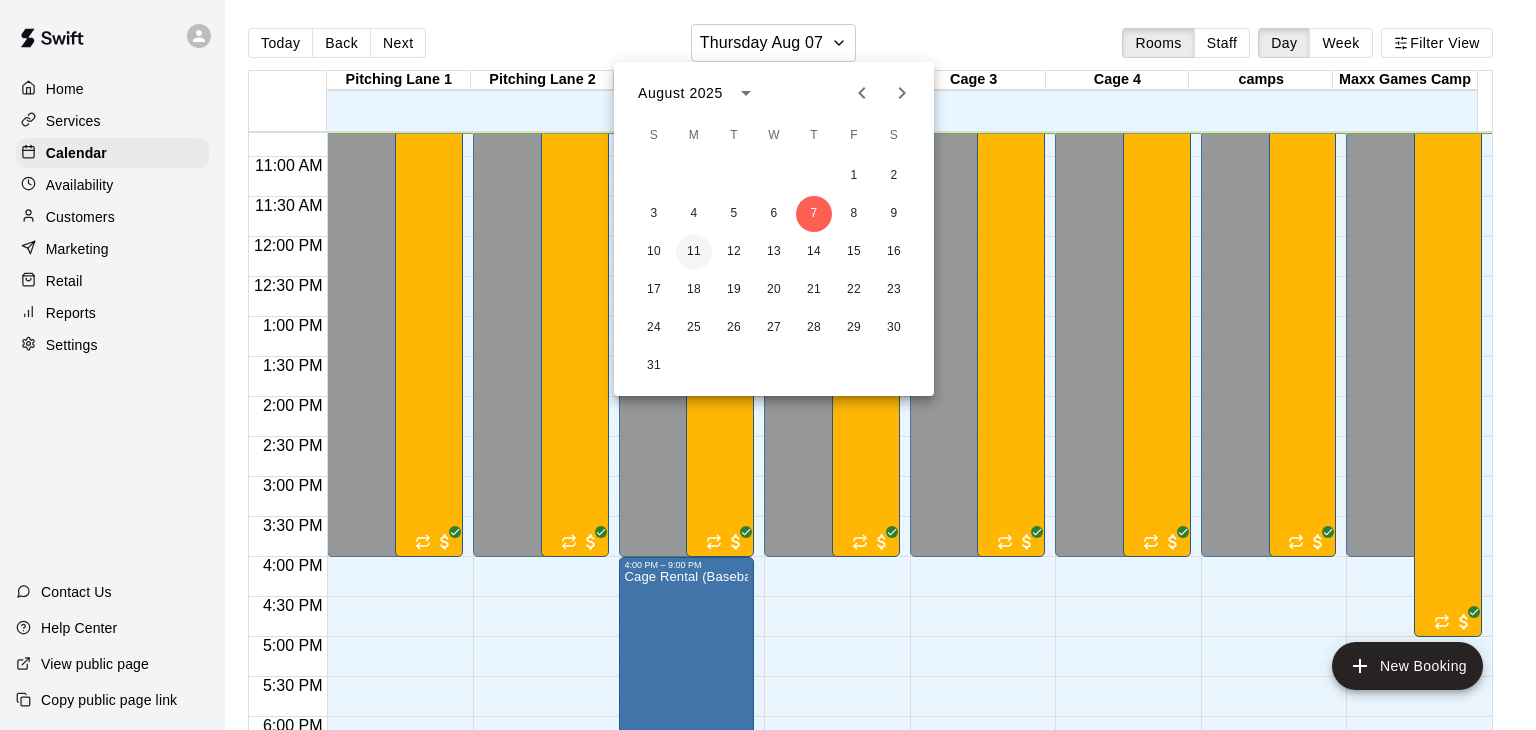 click on "11" at bounding box center (694, 252) 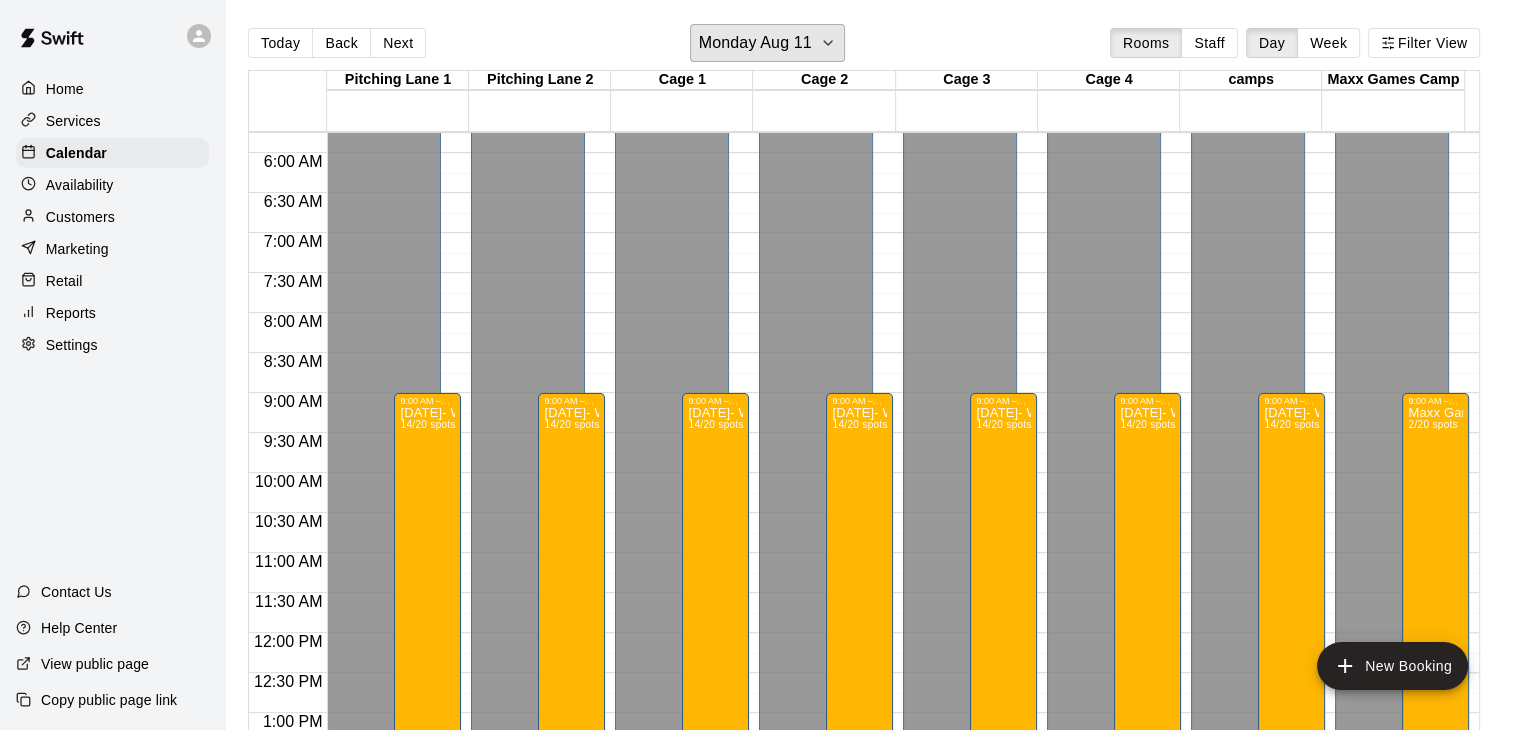 scroll, scrollTop: 456, scrollLeft: 0, axis: vertical 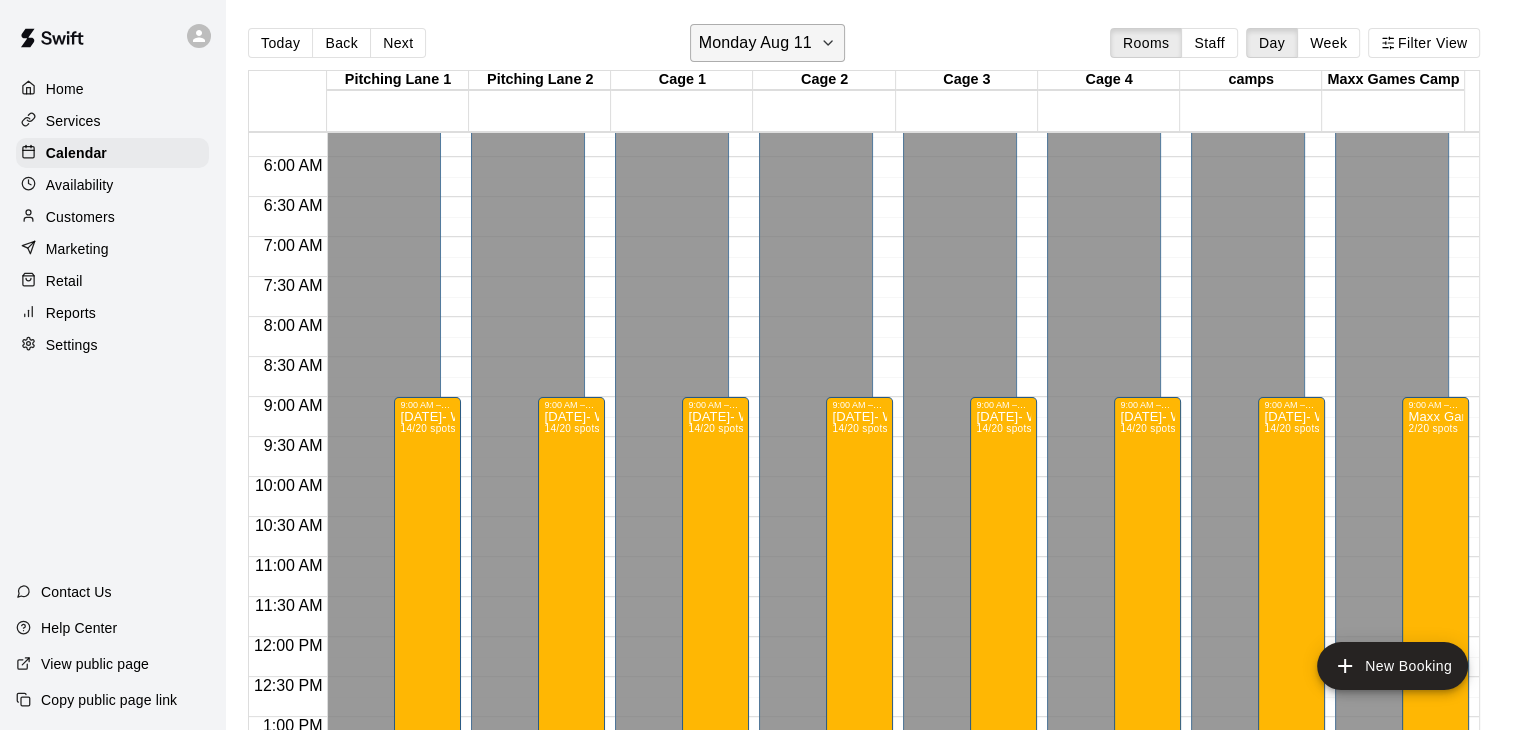 click 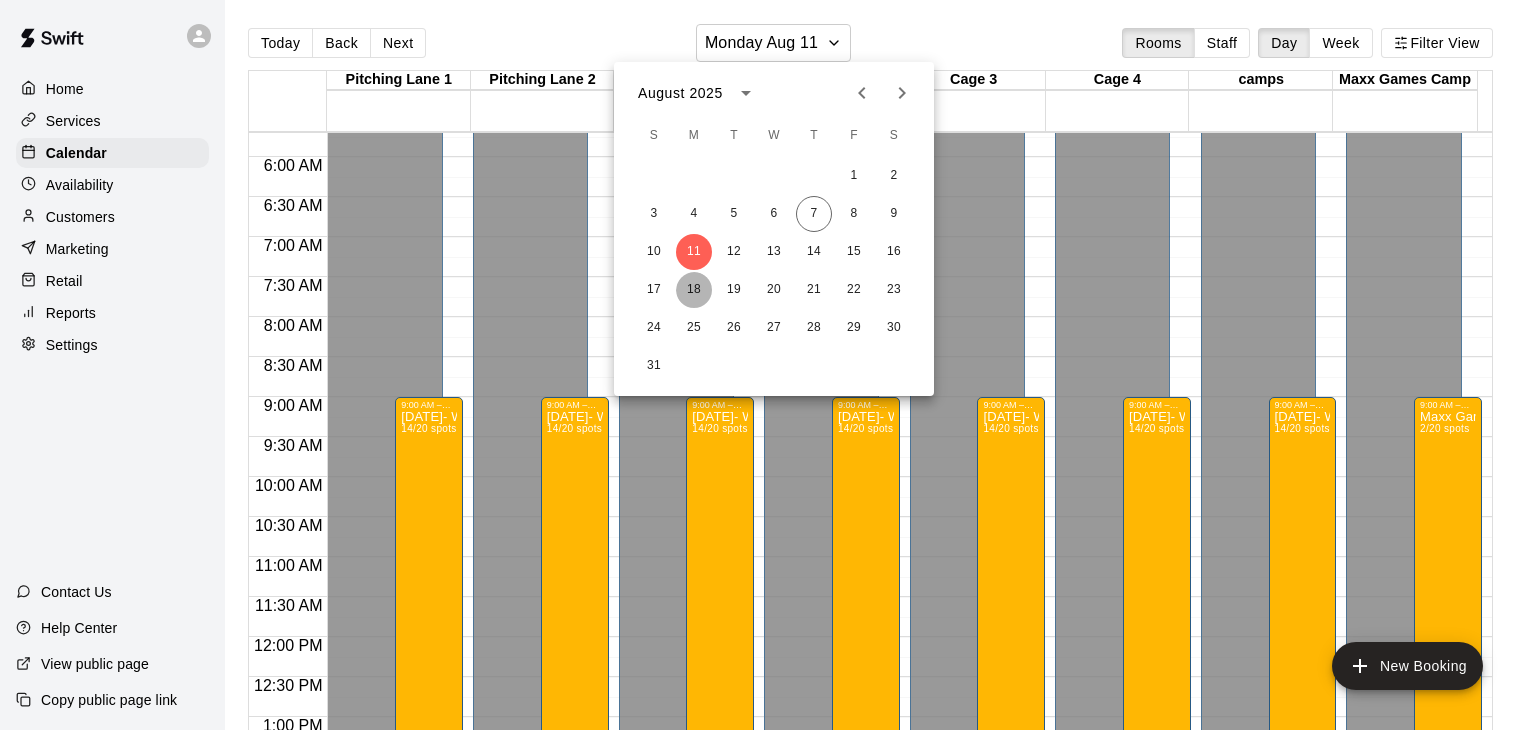 click on "18" at bounding box center [694, 290] 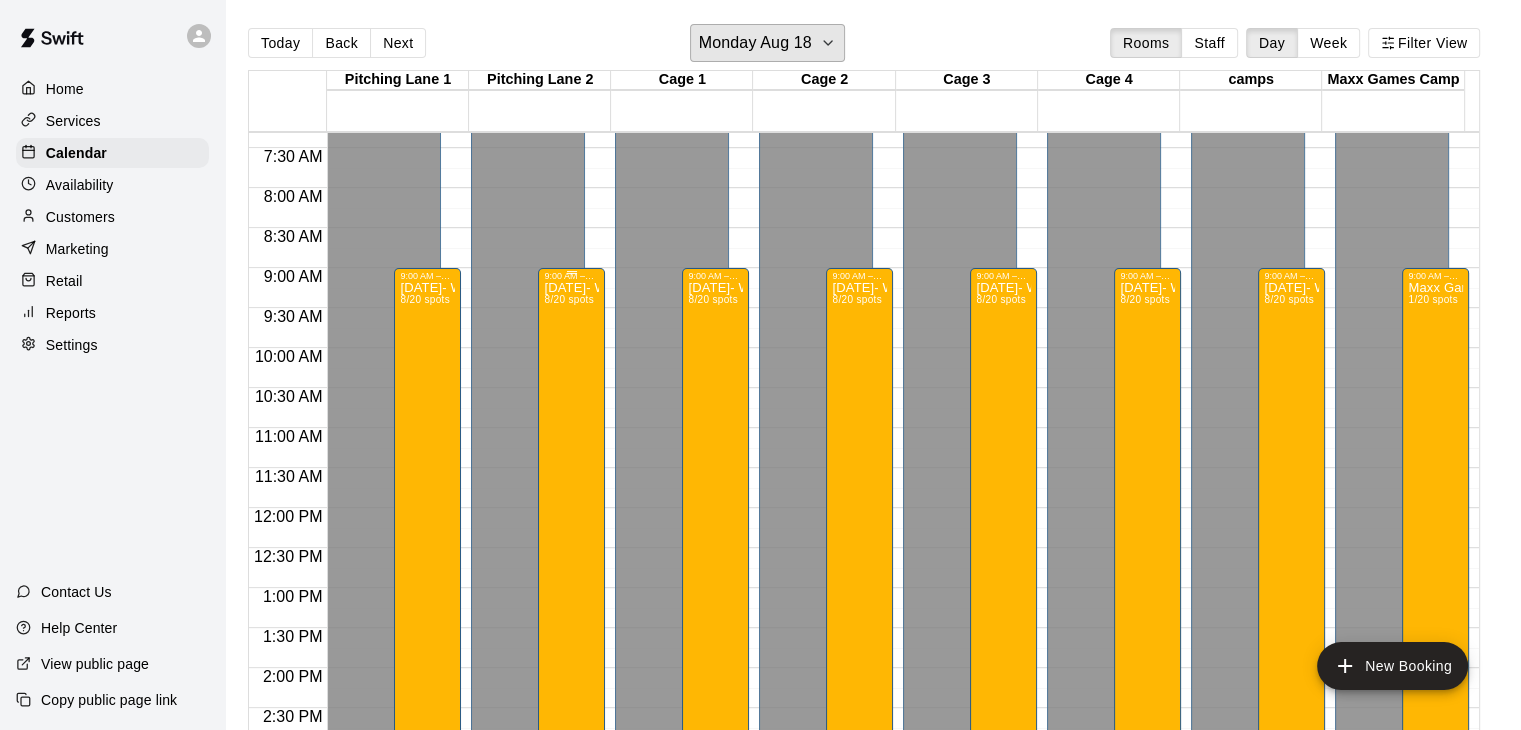 scroll, scrollTop: 556, scrollLeft: 0, axis: vertical 